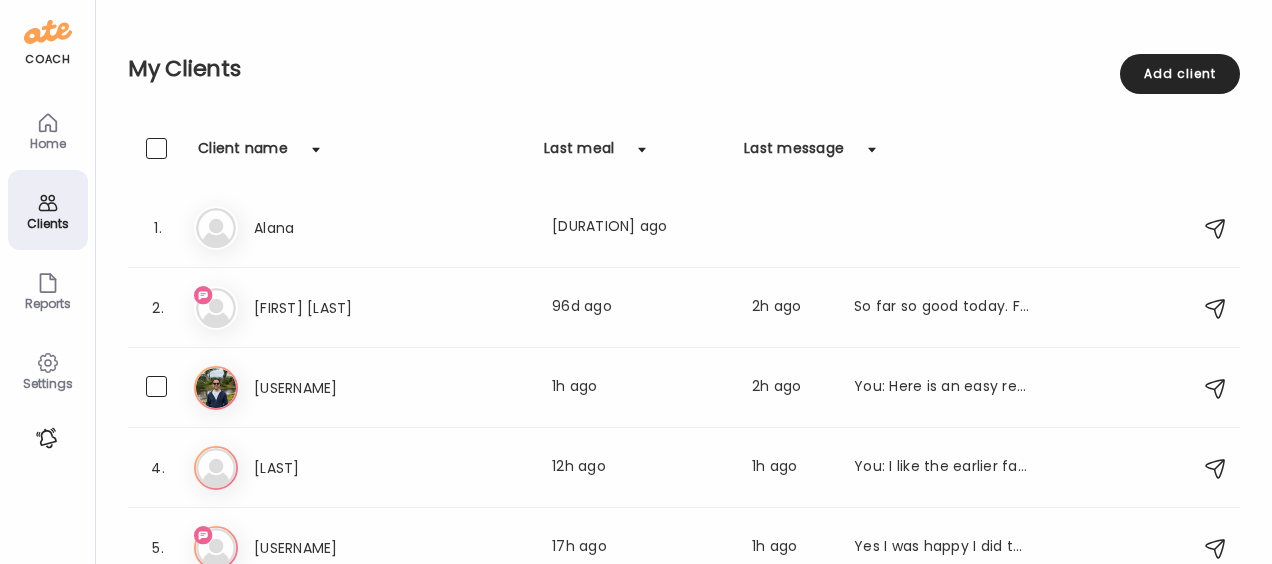 scroll, scrollTop: 0, scrollLeft: 0, axis: both 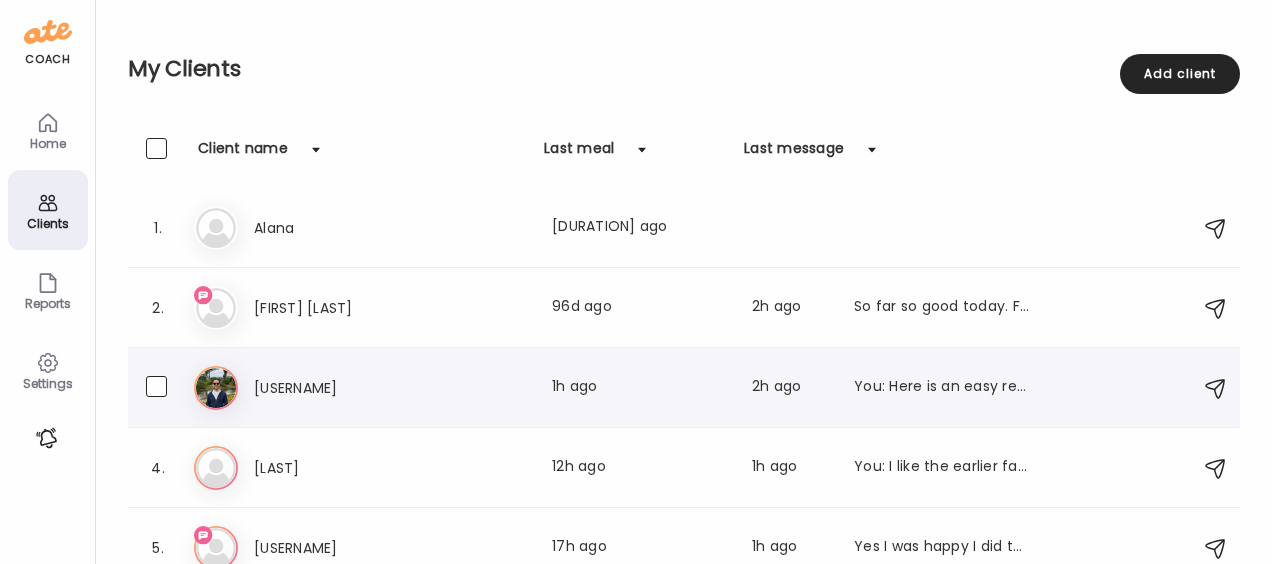 click on "[USERNAME]" at bounding box center [342, 388] 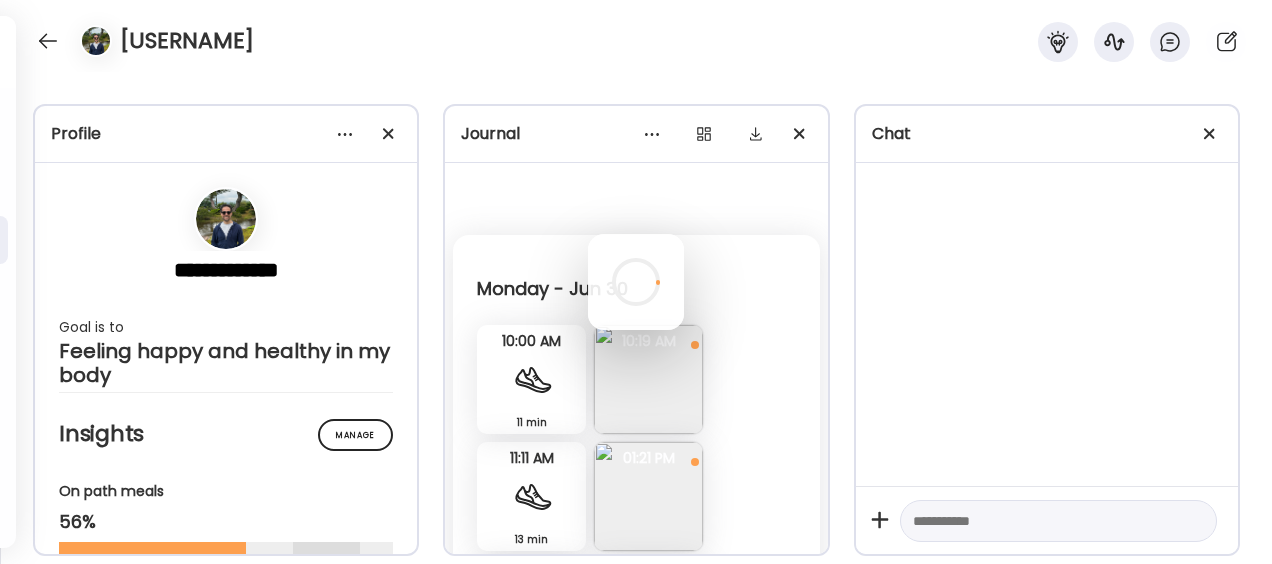 scroll, scrollTop: 0, scrollLeft: 0, axis: both 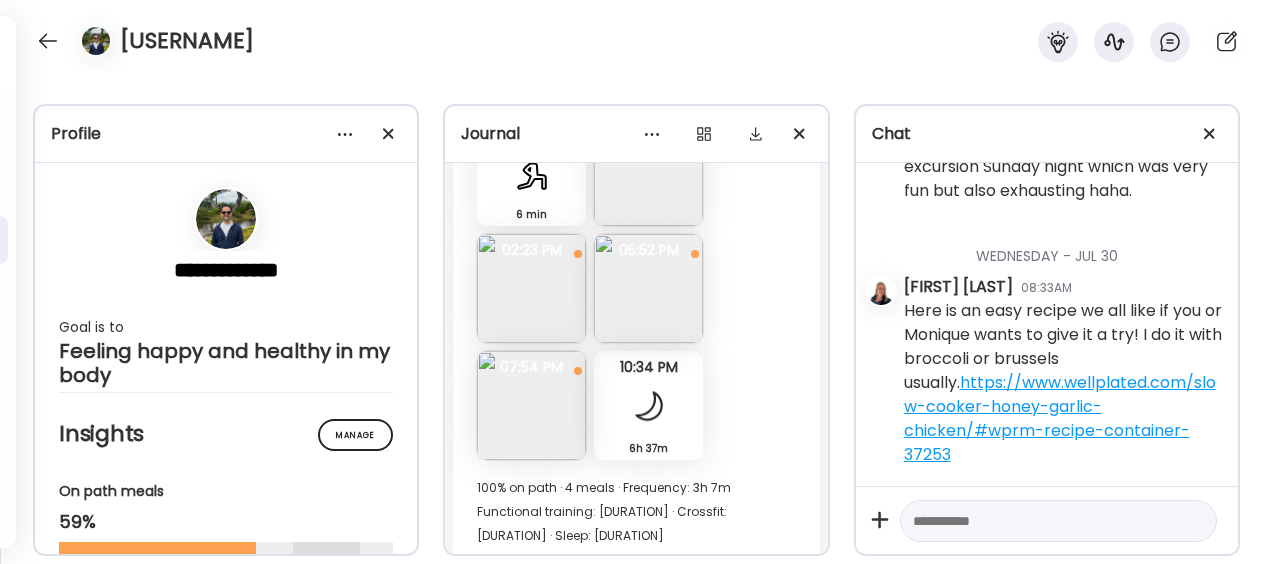 click at bounding box center [1040, 521] 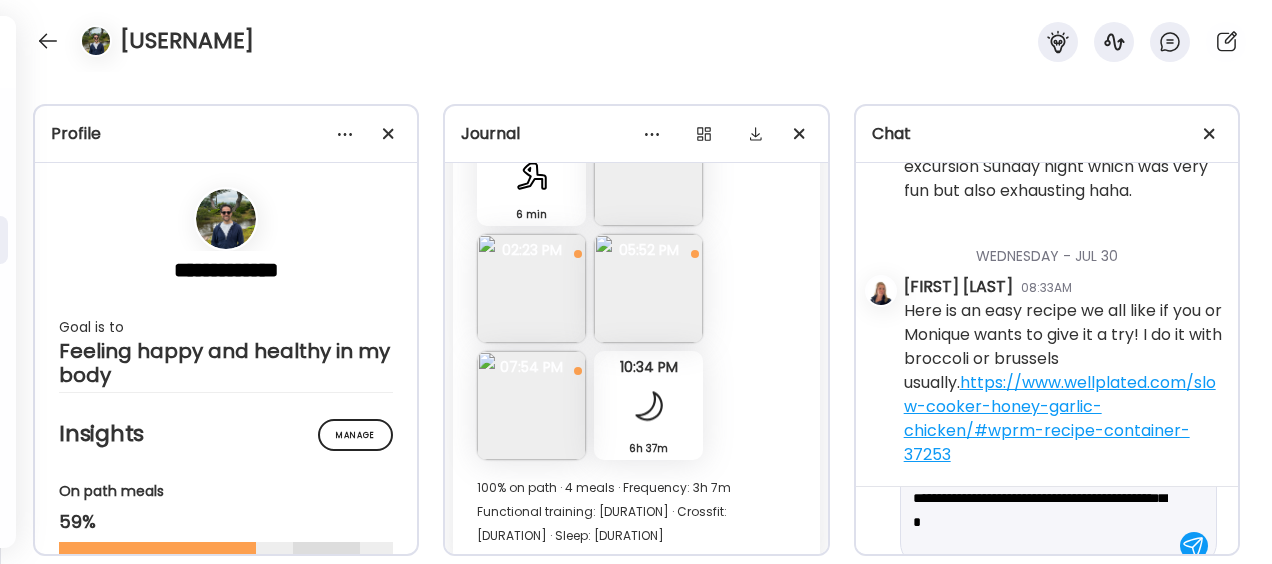 scroll, scrollTop: 70, scrollLeft: 0, axis: vertical 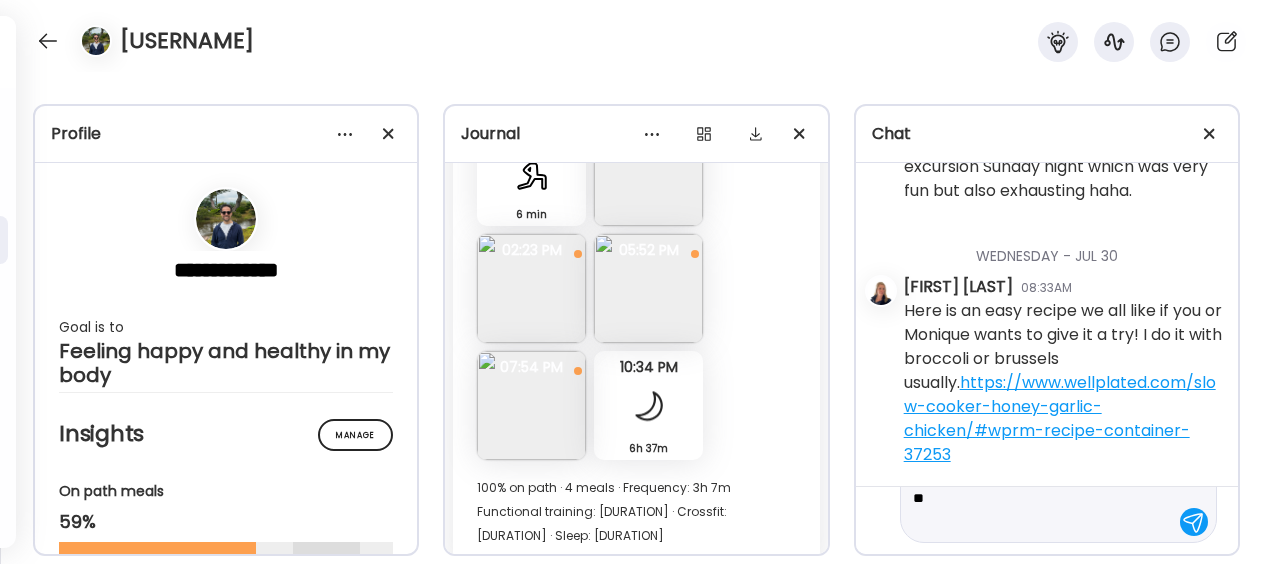 type on "**********" 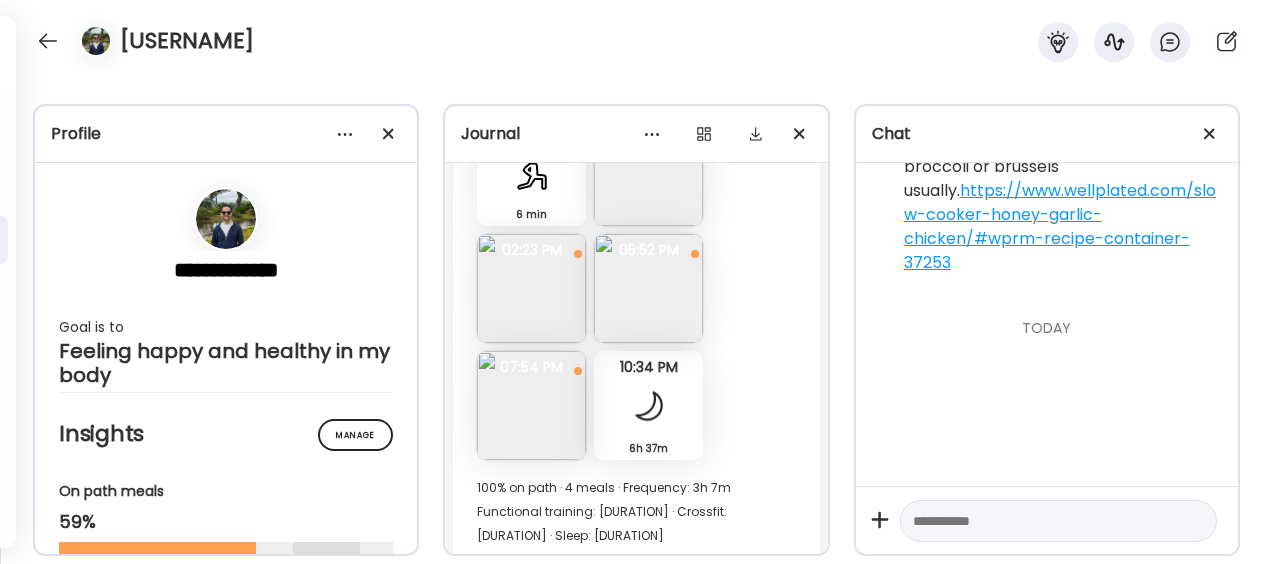 scroll, scrollTop: 0, scrollLeft: 0, axis: both 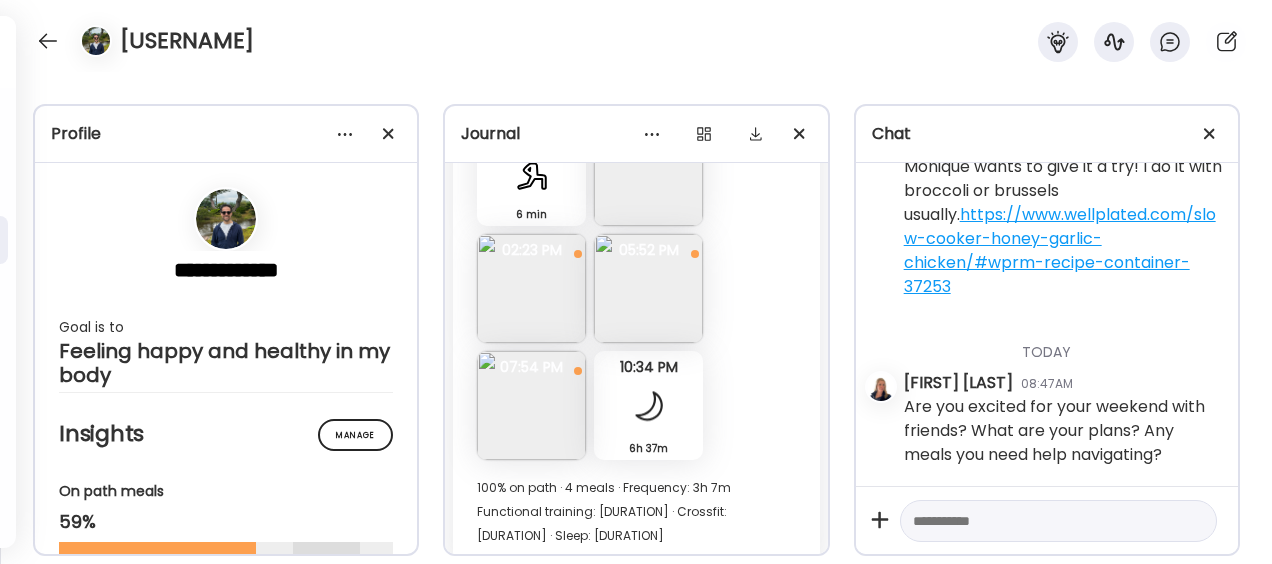 click at bounding box center (648, 740) 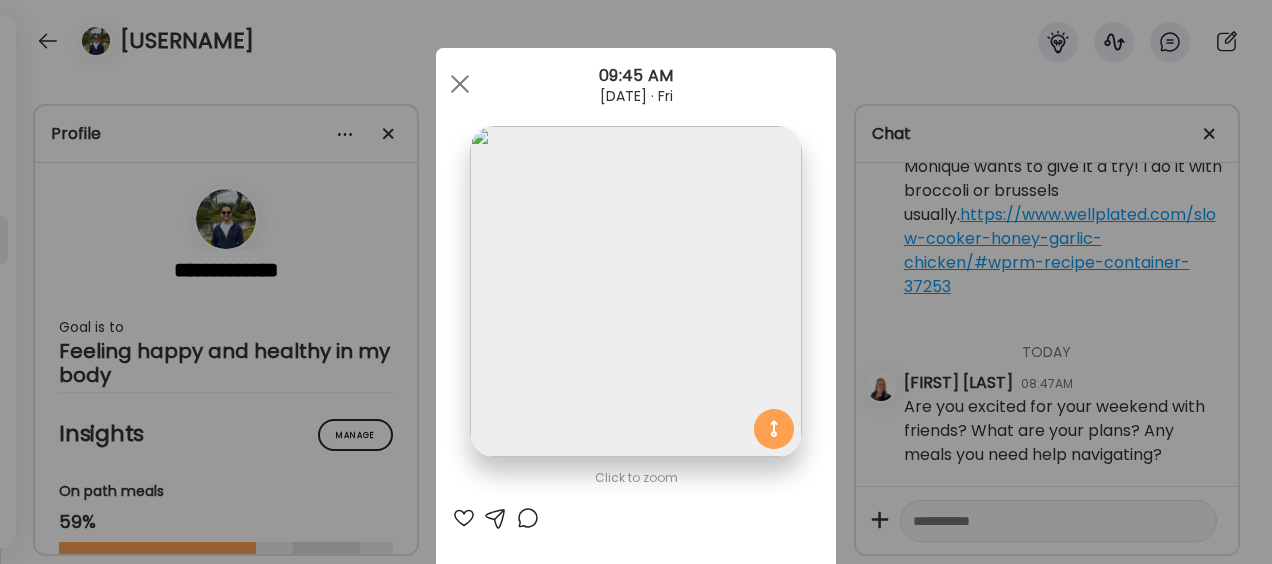 click at bounding box center [464, 518] 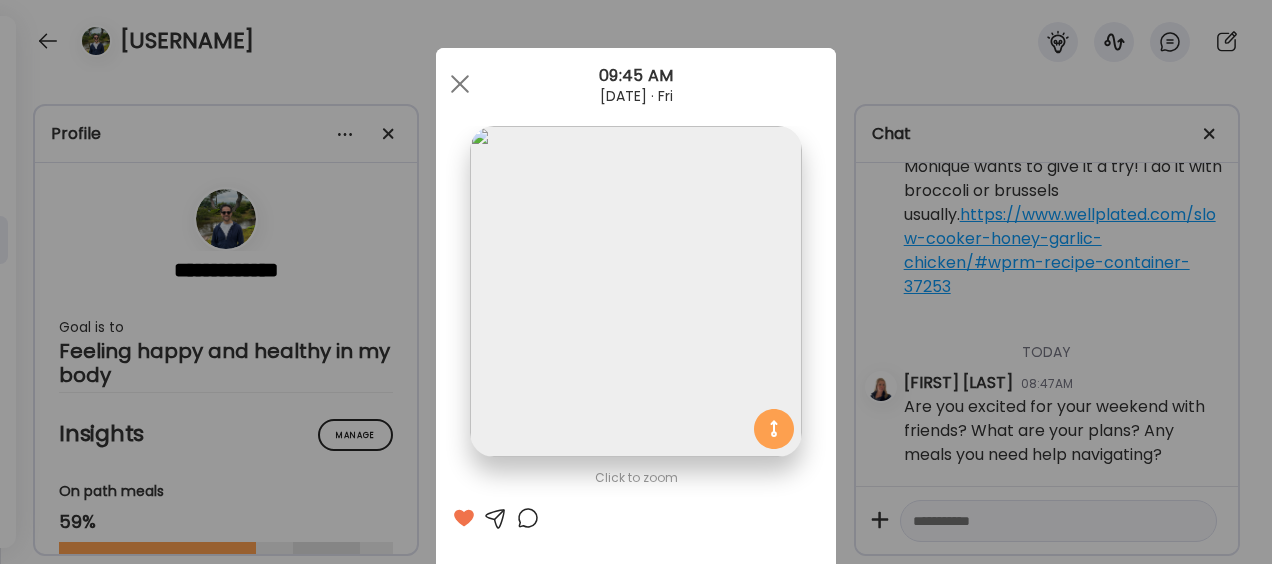 click on "Ate Coach Dashboard
Wahoo! It’s official
Take a moment to set up your Coach Profile to give your clients a smooth onboarding experience.
Skip Set up coach profile
Ate Coach Dashboard
1 Image 2 Message 3 Invite
Let’s get you quickly set up
Add a headshot or company logo for client recognition
Skip Next
Ate Coach Dashboard
1 Image 2 Message 3 Invite
Customize your welcome message
This page will be the first thing your clients will see. Add a welcome message to personalize their experience.
Header 32" at bounding box center (636, 282) 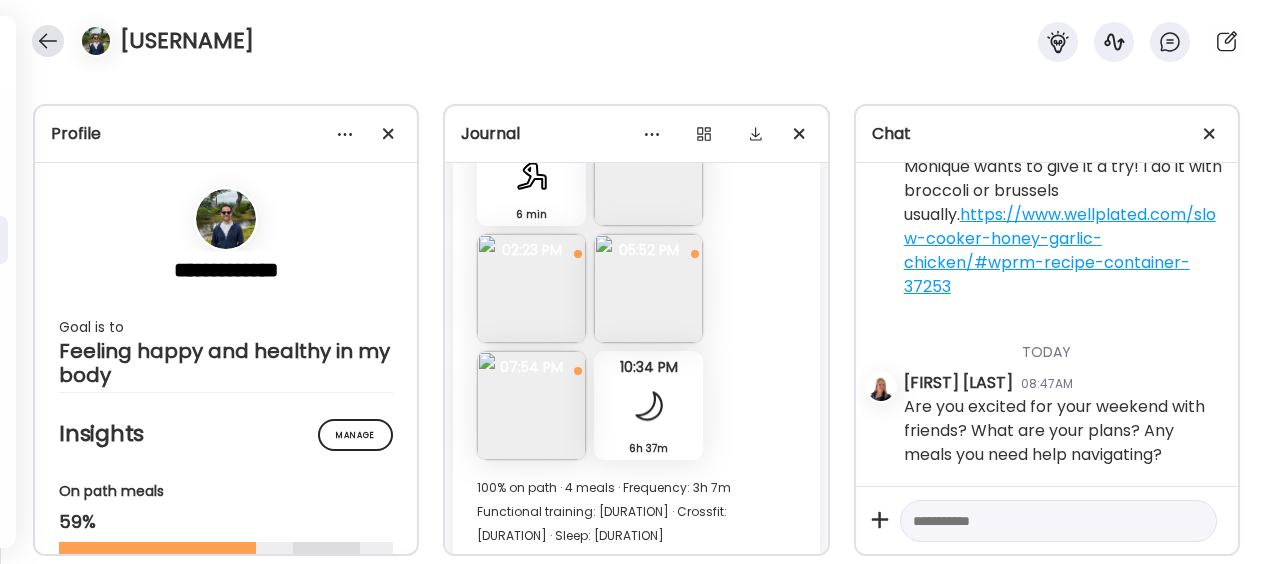 click at bounding box center (48, 41) 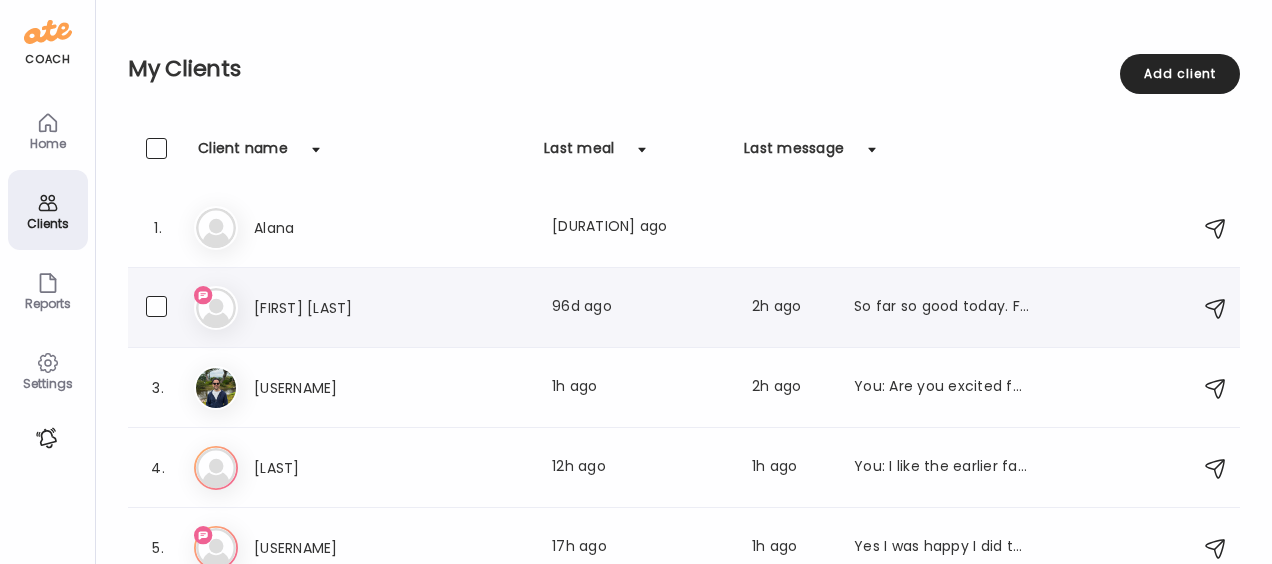 click on "[FIRST] [LAST]" at bounding box center [342, 308] 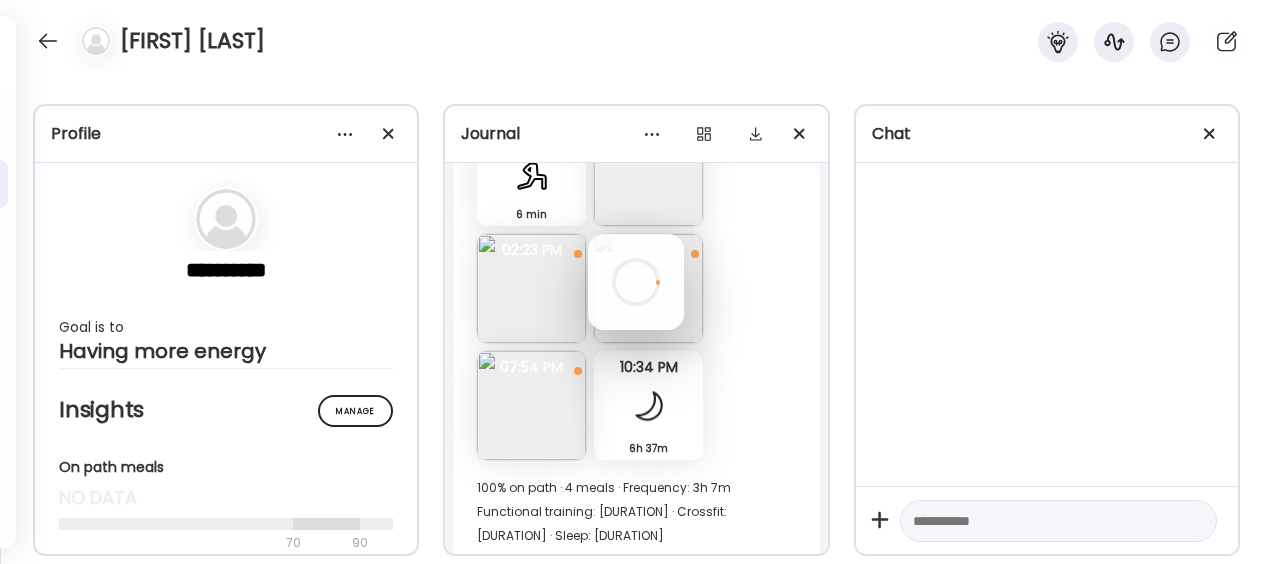 scroll, scrollTop: 0, scrollLeft: 0, axis: both 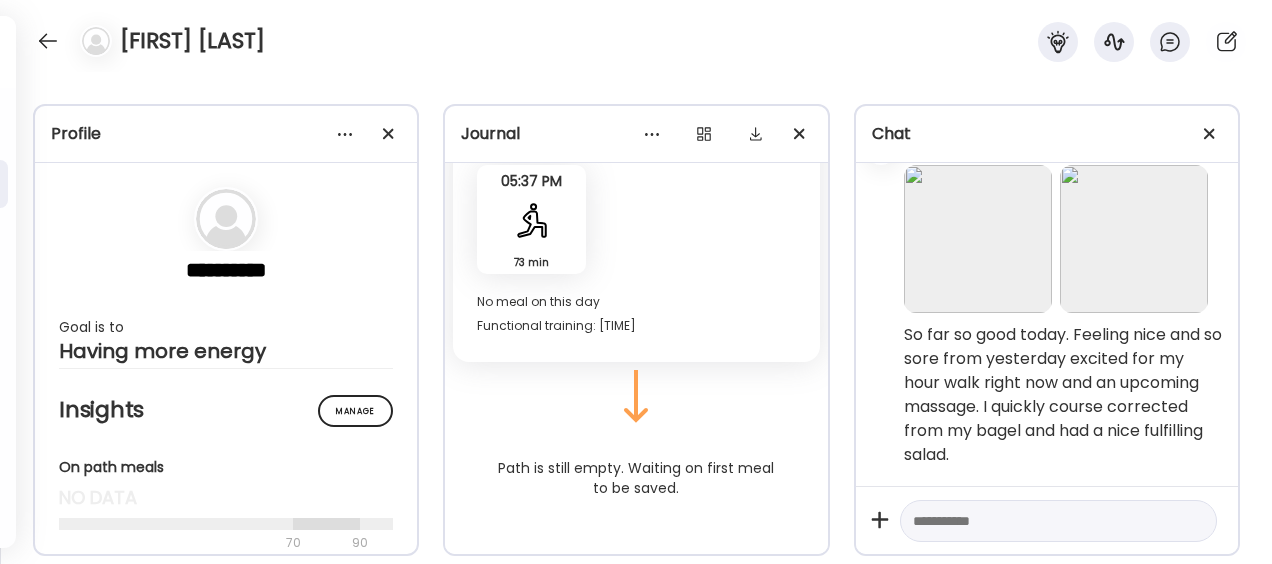 click at bounding box center [978, 239] 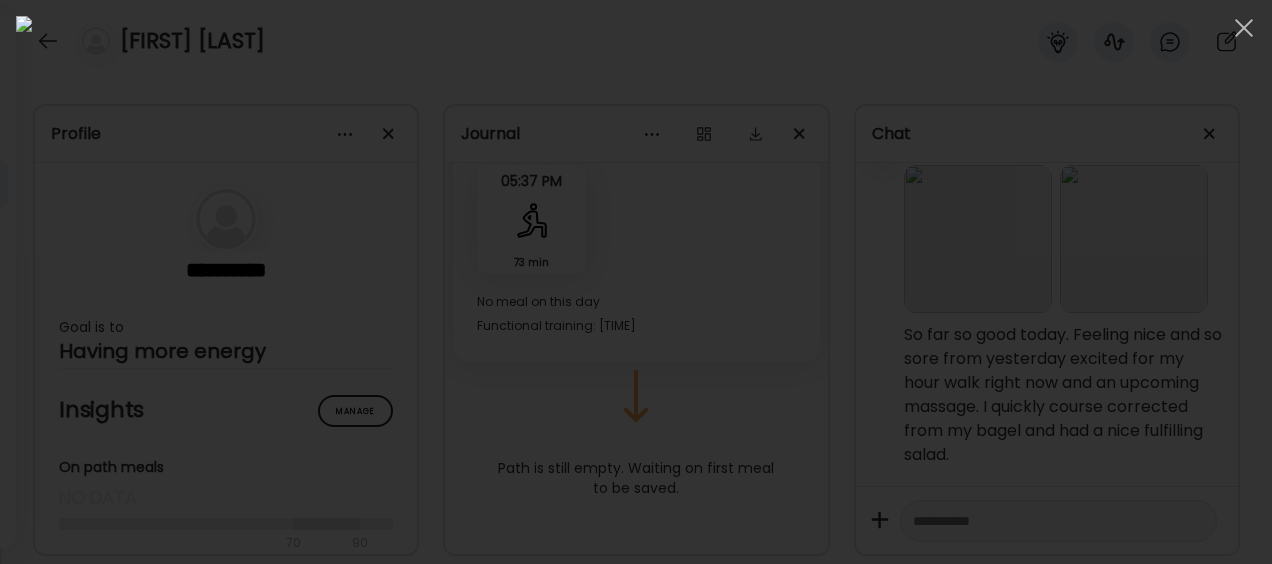 click at bounding box center (636, 282) 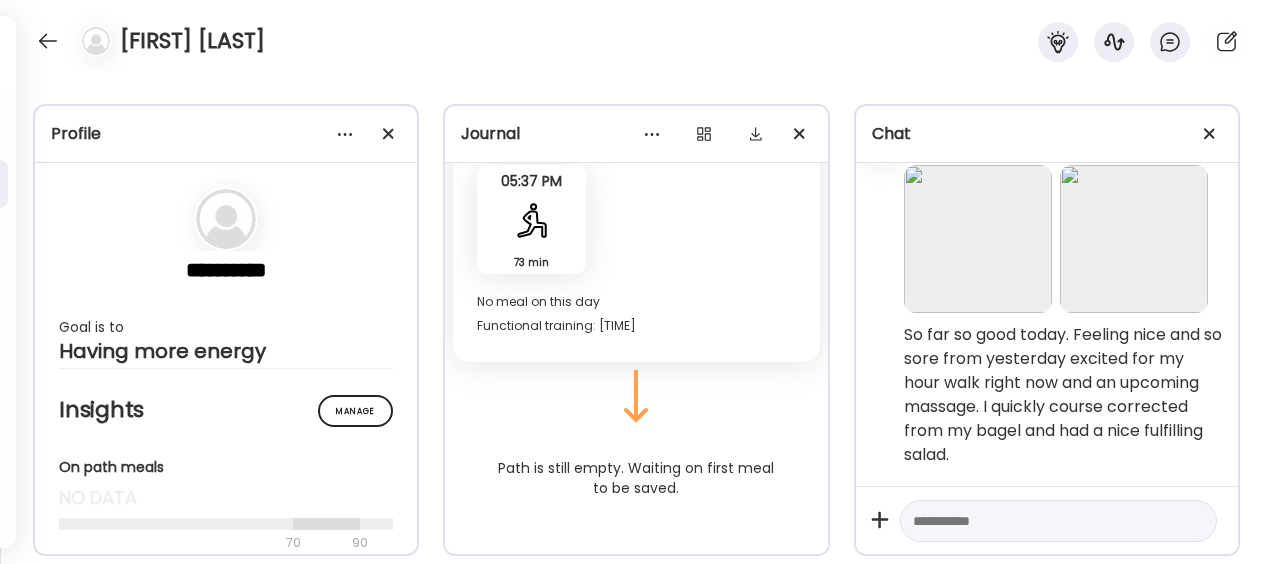 click at bounding box center (1040, 521) 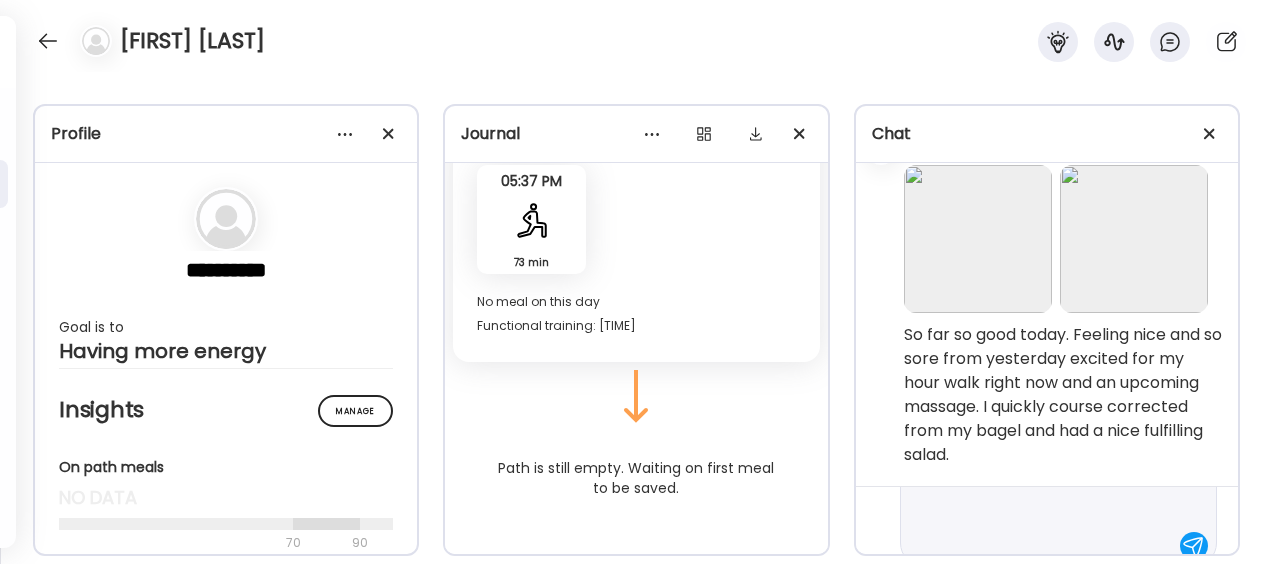 scroll, scrollTop: 190, scrollLeft: 0, axis: vertical 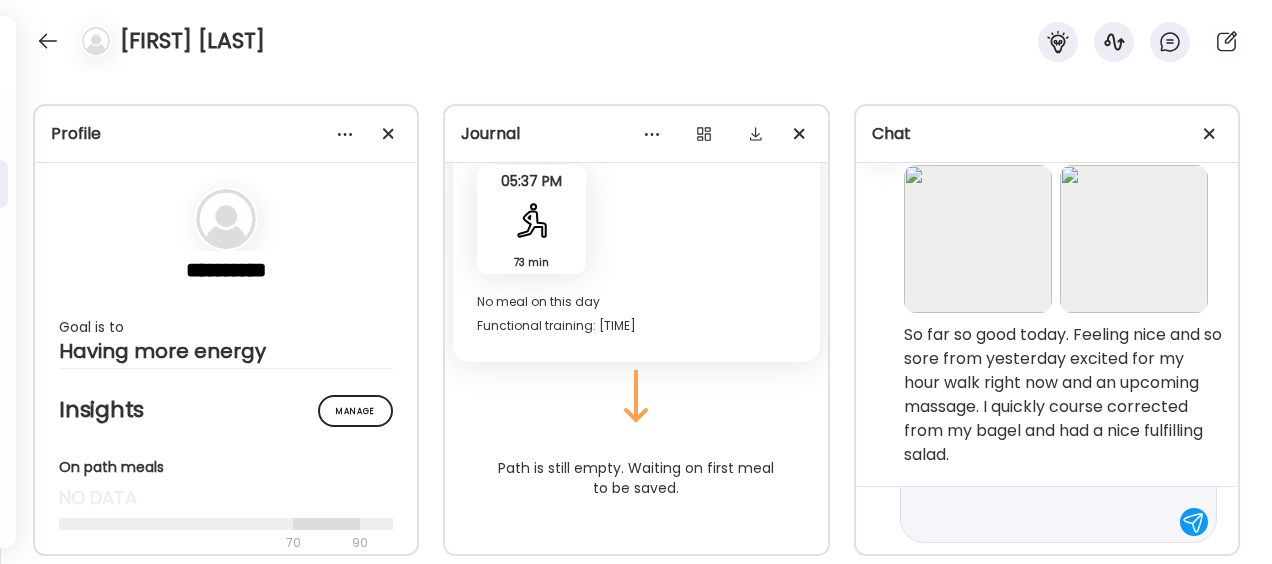 type on "**********" 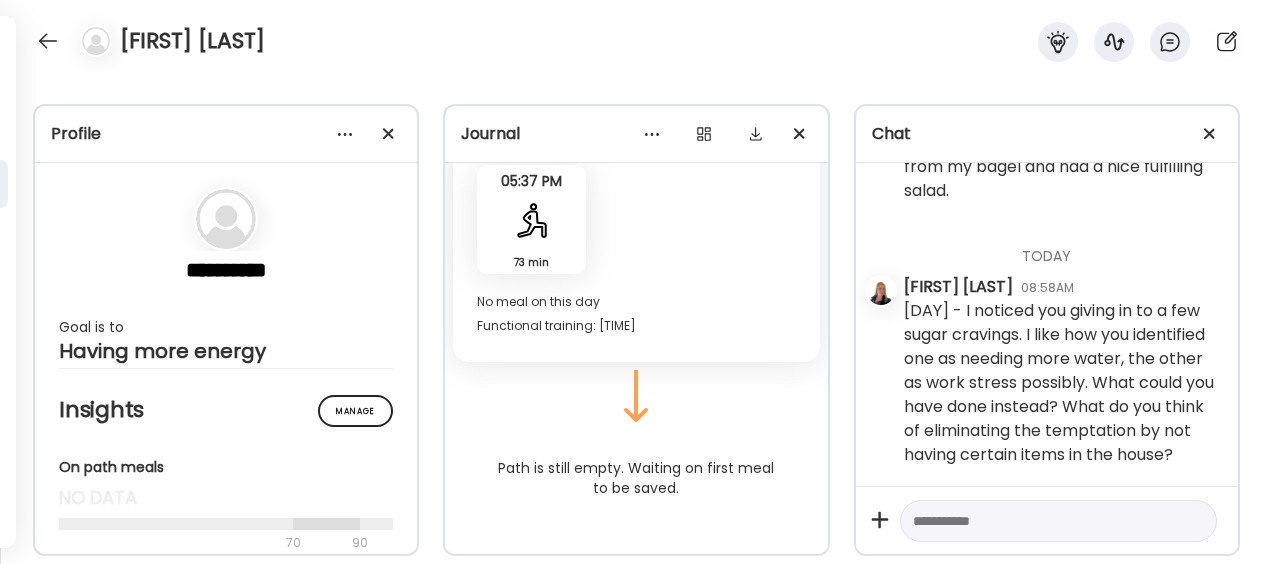 scroll, scrollTop: 122710, scrollLeft: 0, axis: vertical 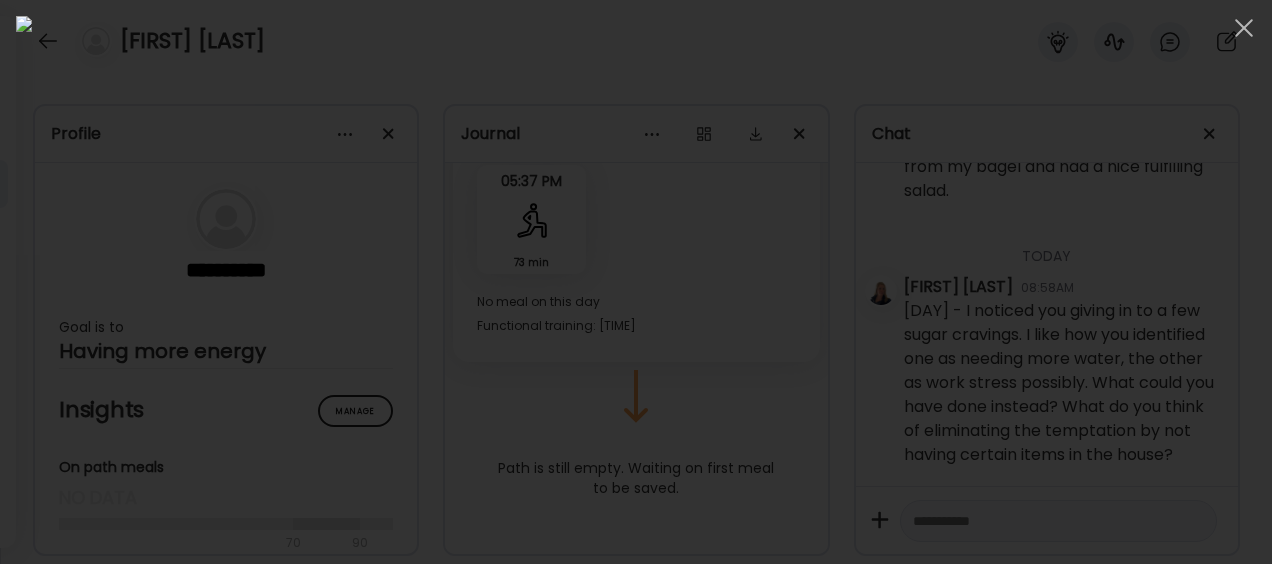 click at bounding box center (636, 282) 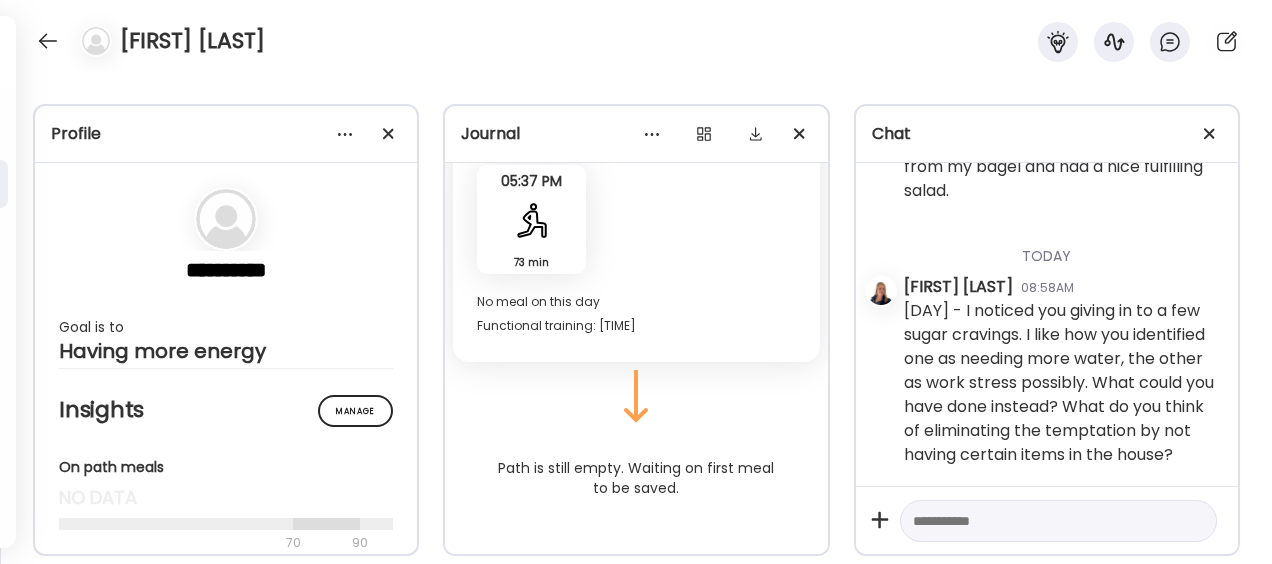 click at bounding box center [1040, 521] 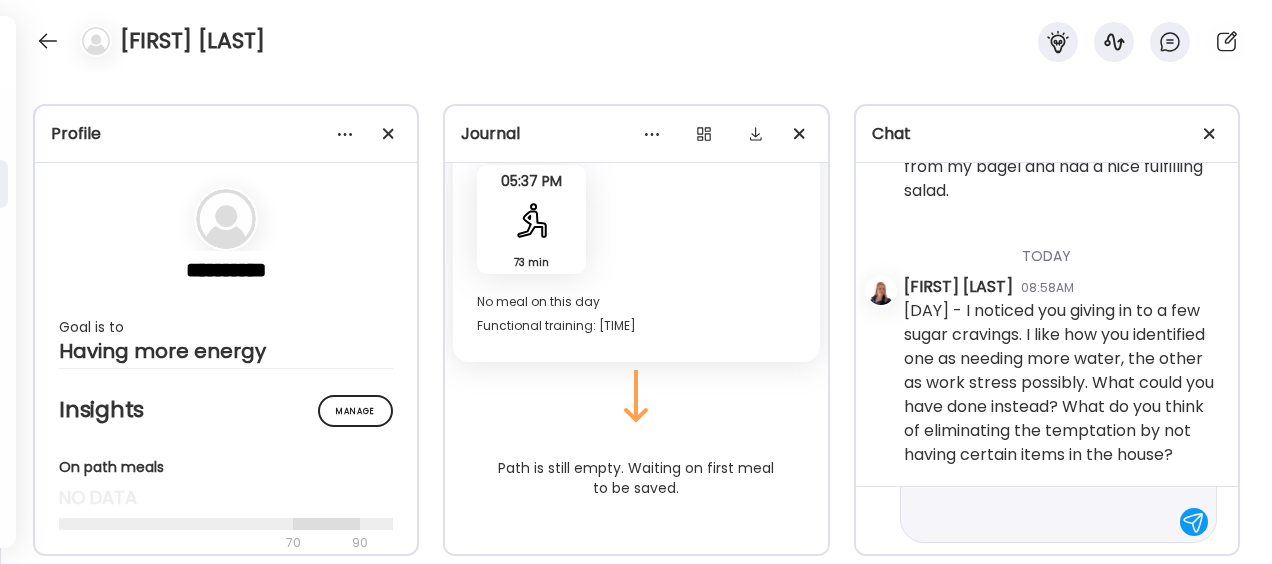 scroll, scrollTop: 142, scrollLeft: 0, axis: vertical 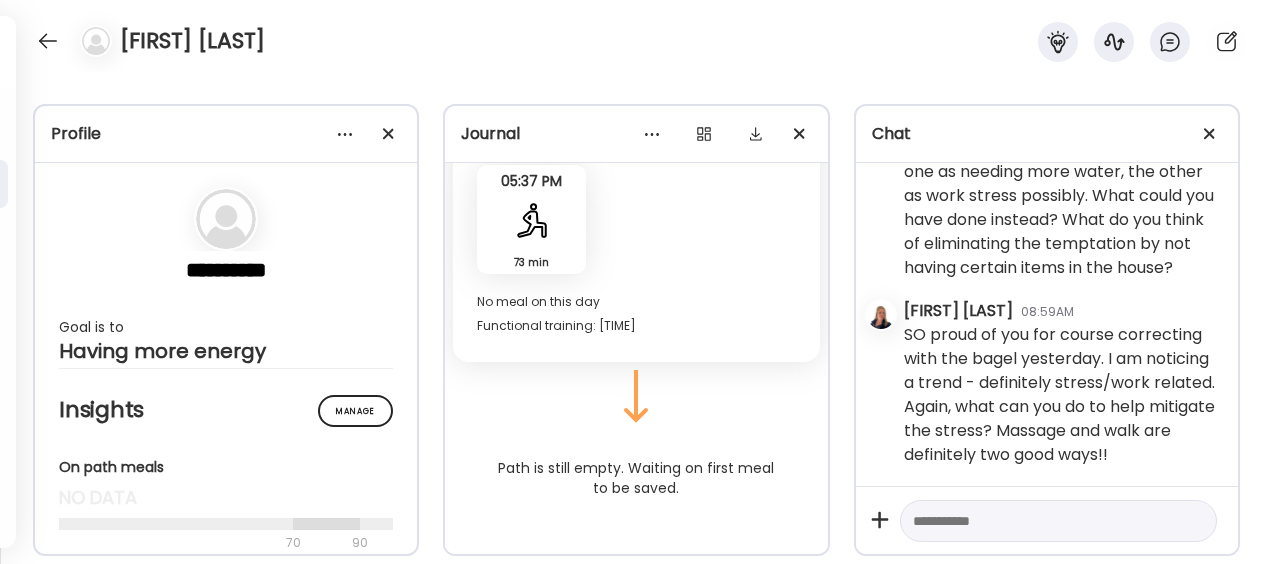 click at bounding box center (1040, 521) 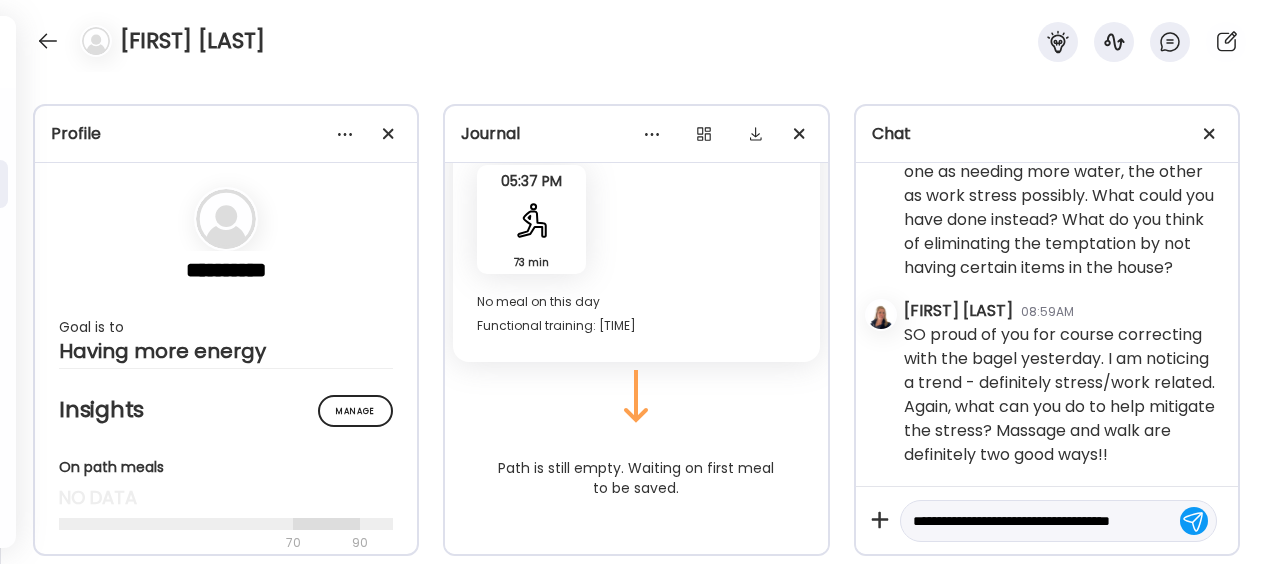 scroll, scrollTop: 22, scrollLeft: 0, axis: vertical 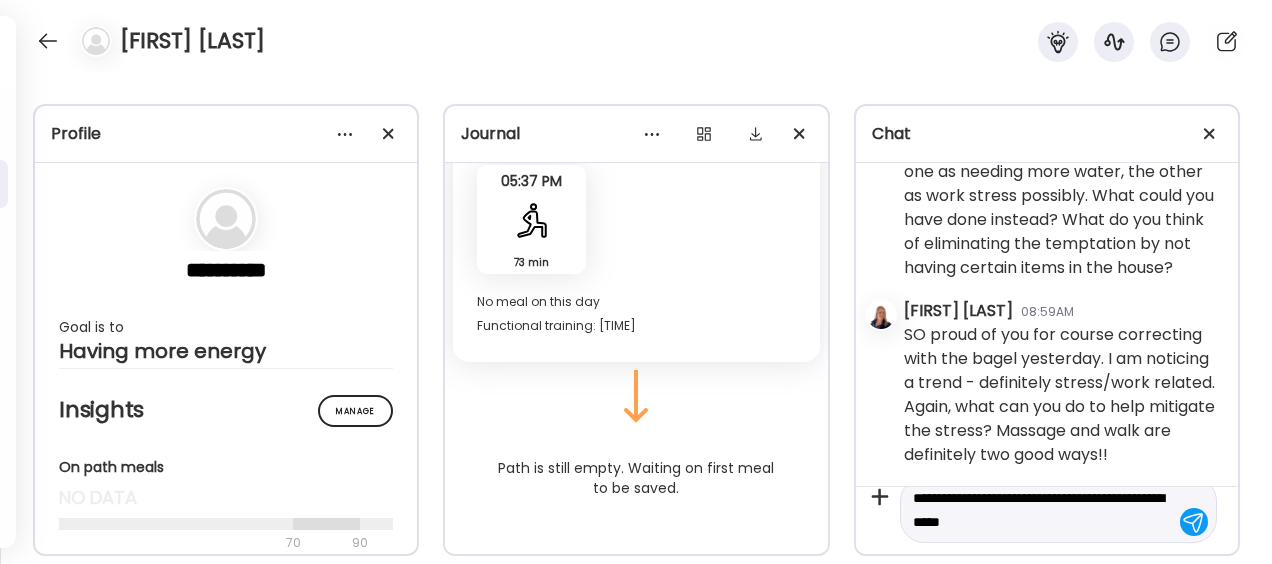 click on "**********" at bounding box center (1040, 510) 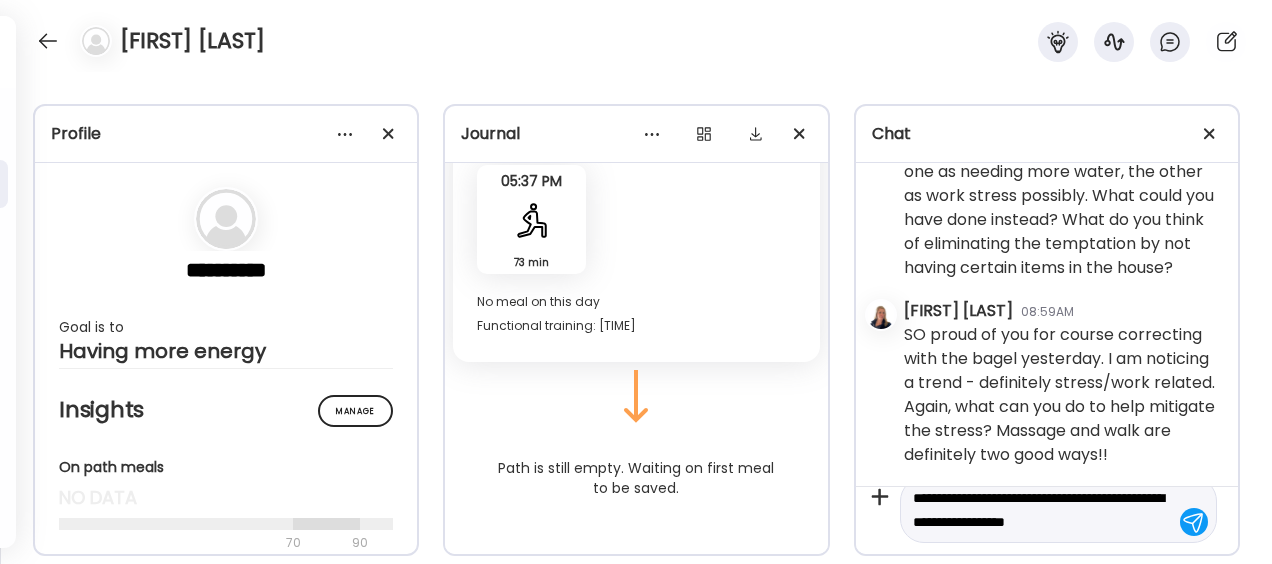 scroll, scrollTop: 46, scrollLeft: 0, axis: vertical 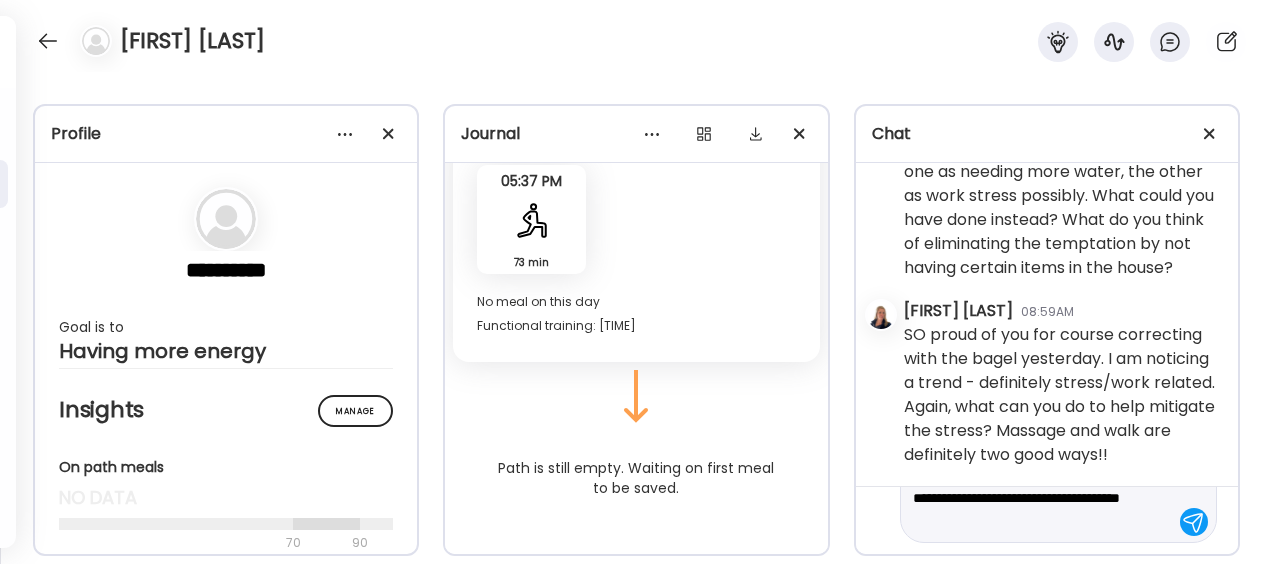 type on "**********" 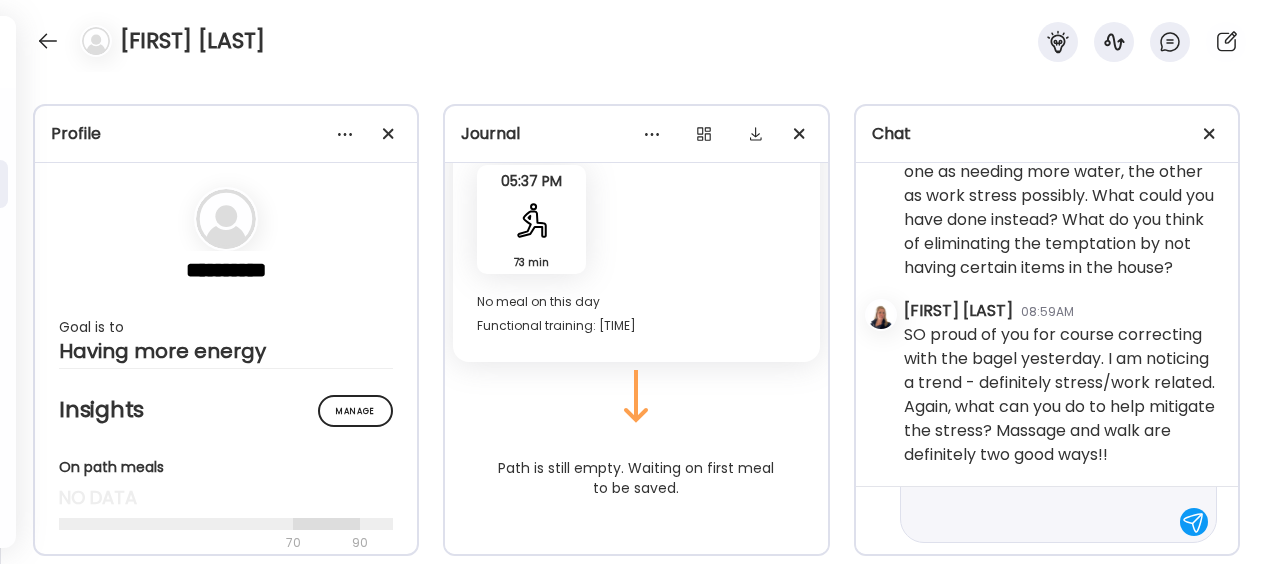 scroll, scrollTop: 0, scrollLeft: 0, axis: both 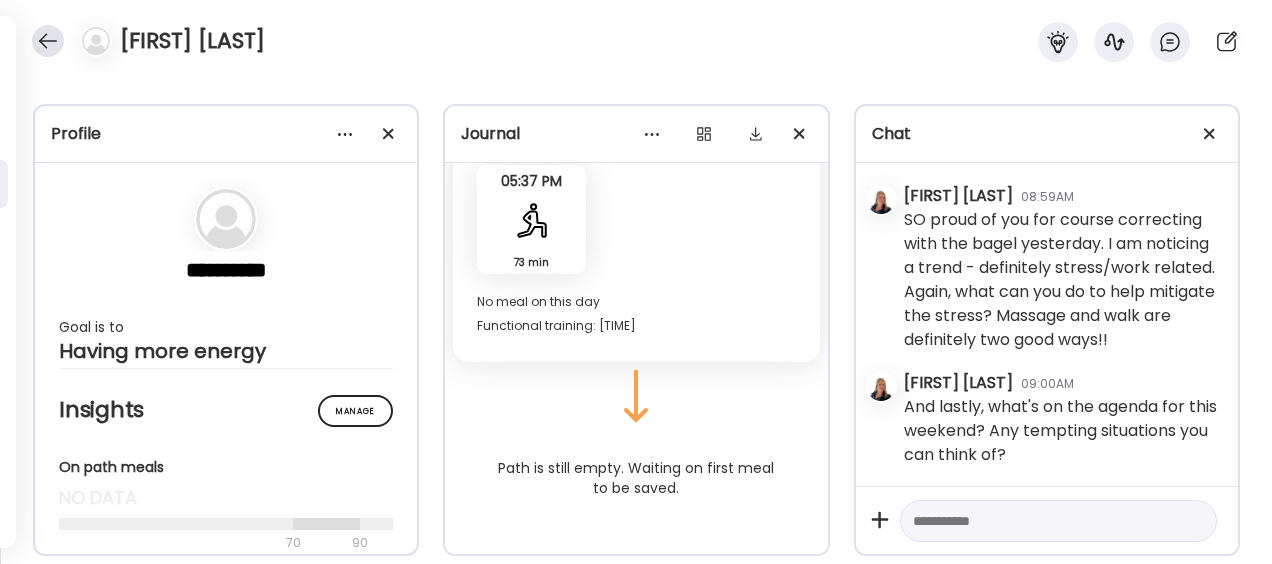 click at bounding box center [48, 41] 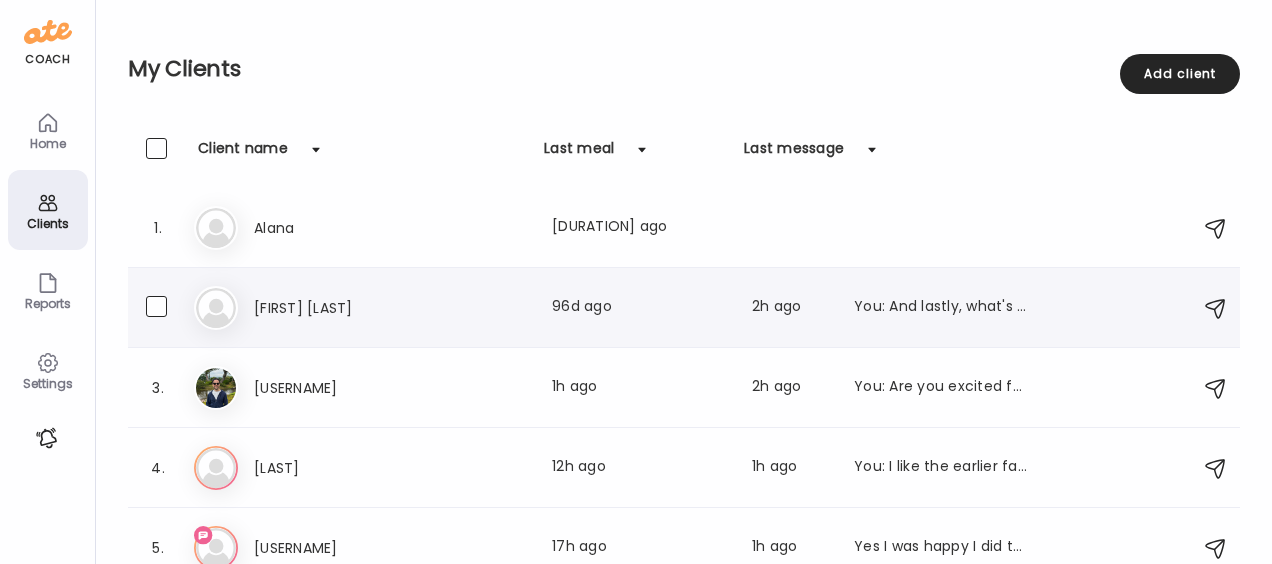 scroll, scrollTop: 100, scrollLeft: 0, axis: vertical 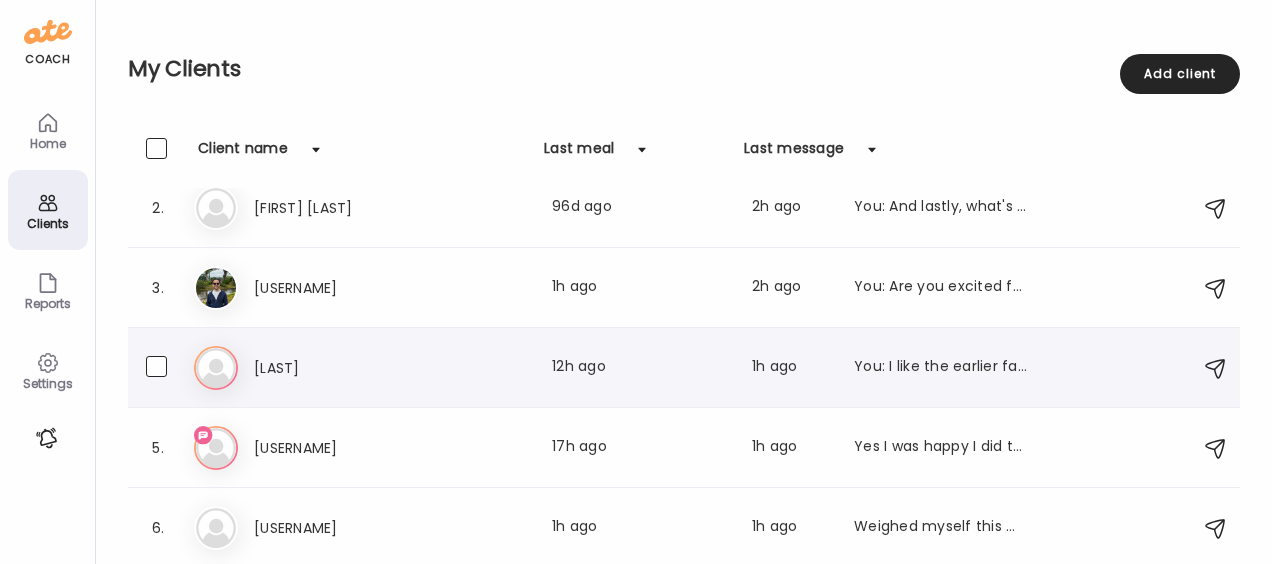 click on "[LAST]" at bounding box center [342, 368] 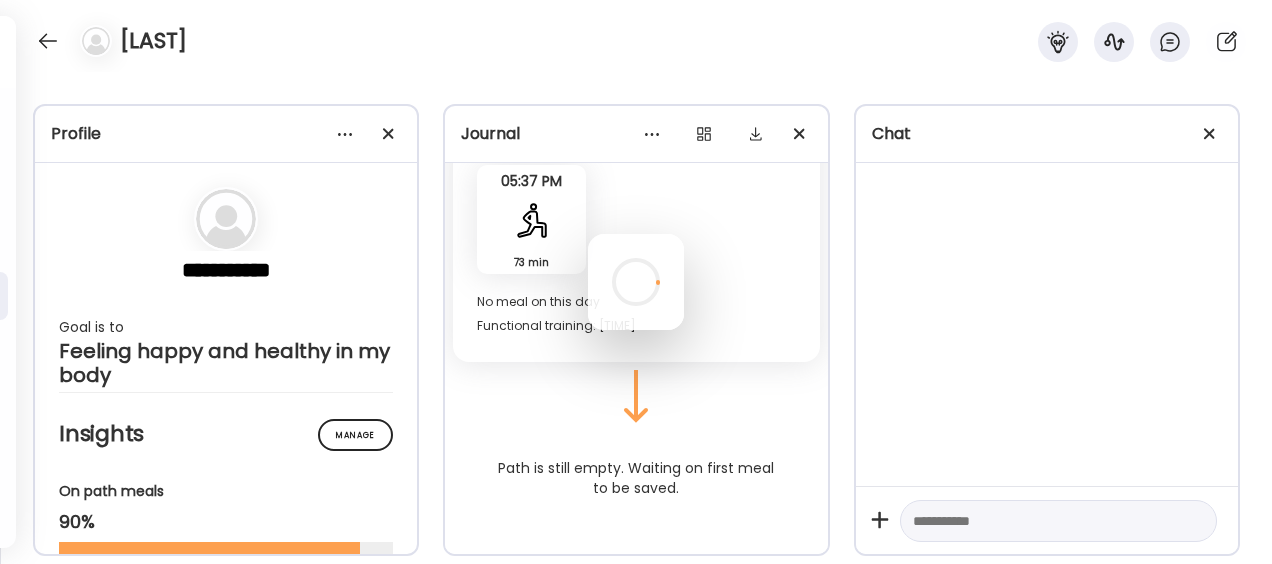 scroll, scrollTop: 0, scrollLeft: 0, axis: both 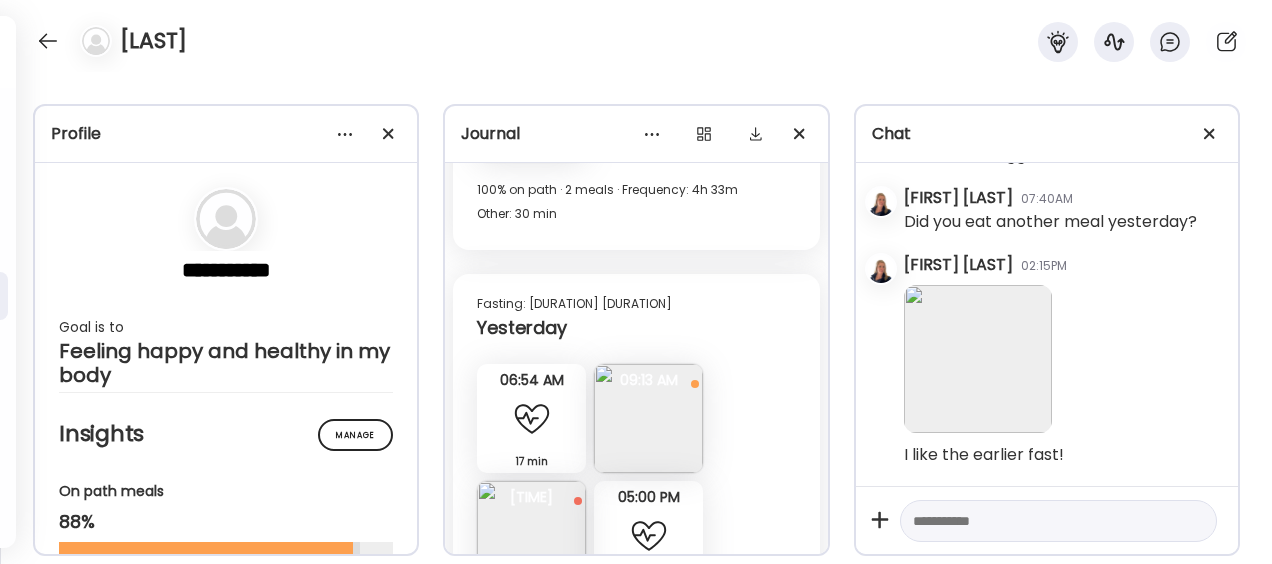 click at bounding box center (531, 535) 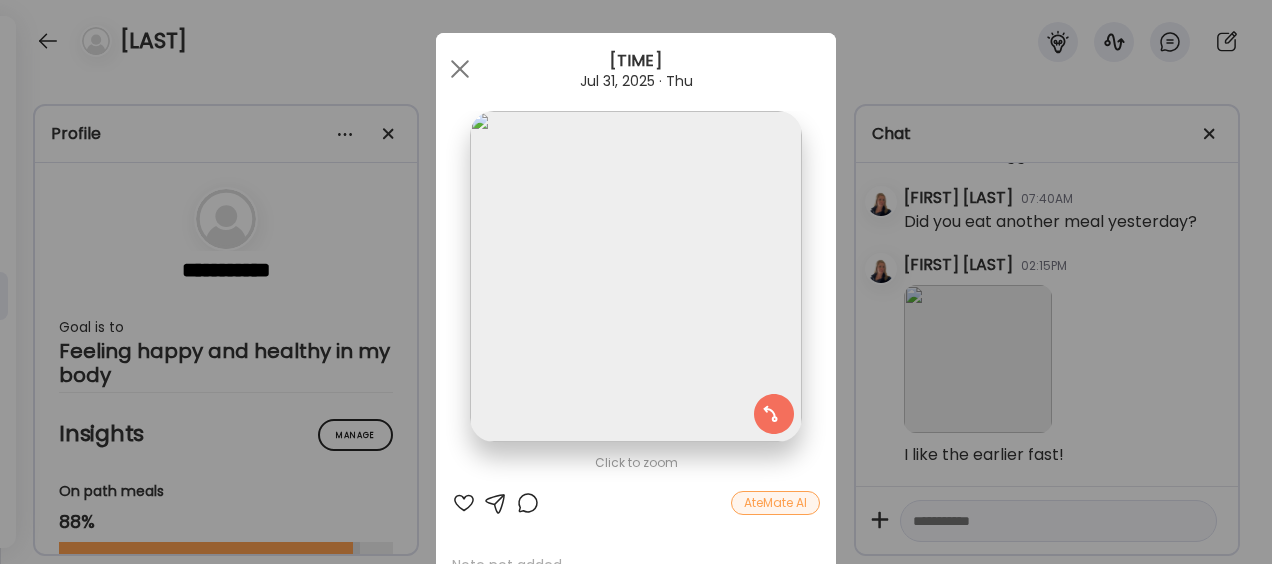 scroll, scrollTop: 31, scrollLeft: 0, axis: vertical 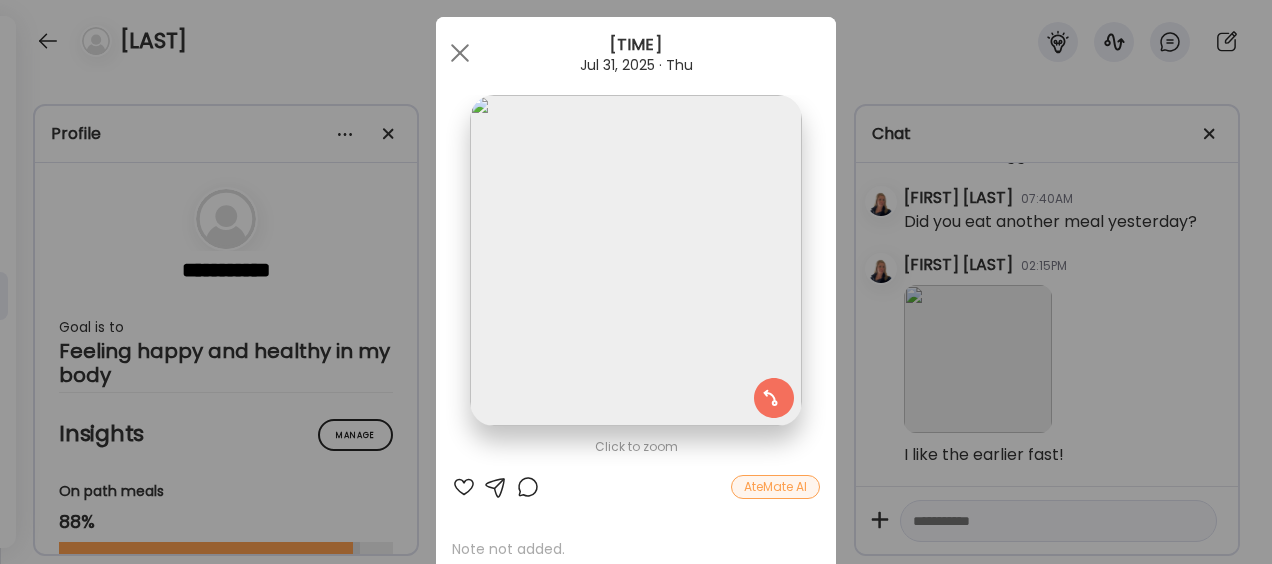 click at bounding box center (496, 487) 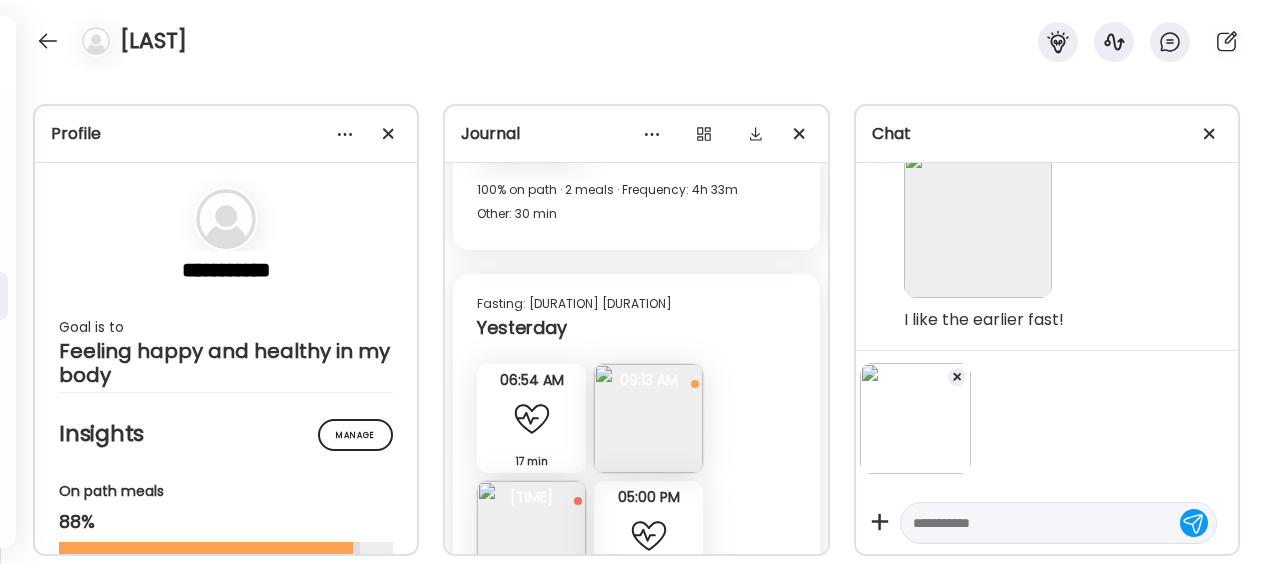 click at bounding box center (1040, 523) 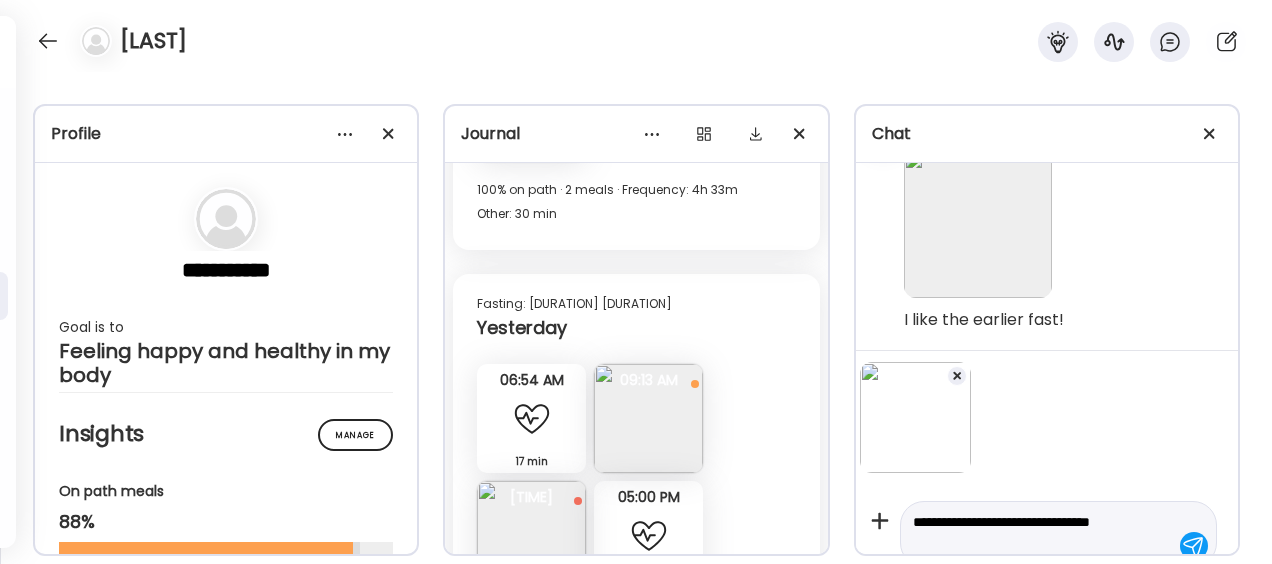 scroll, scrollTop: 25, scrollLeft: 0, axis: vertical 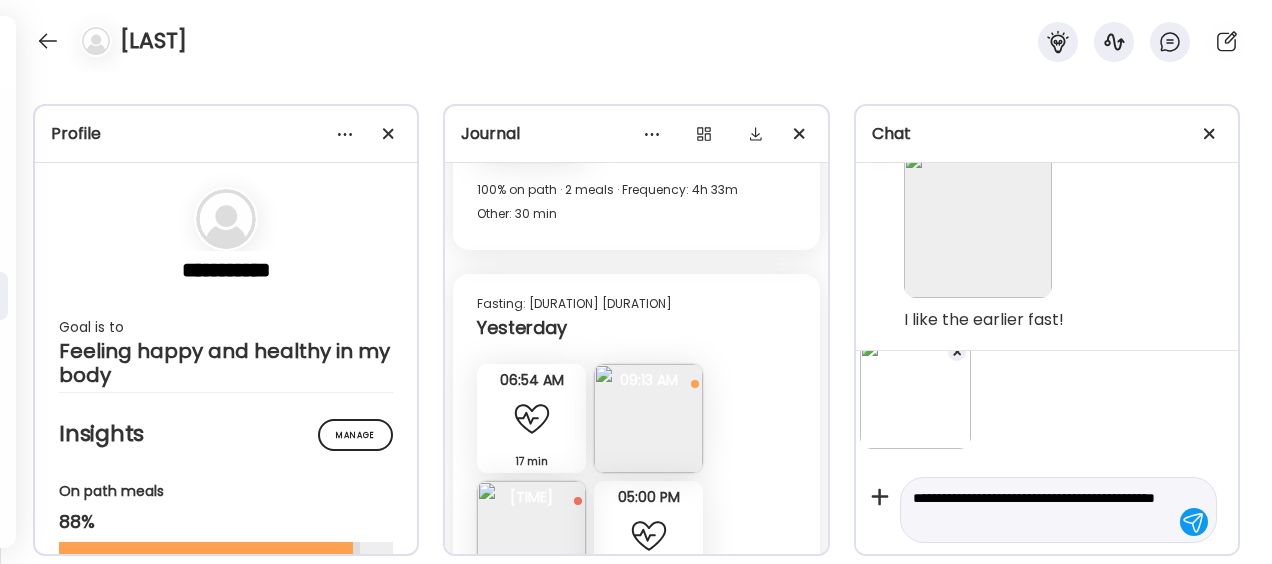 type on "**********" 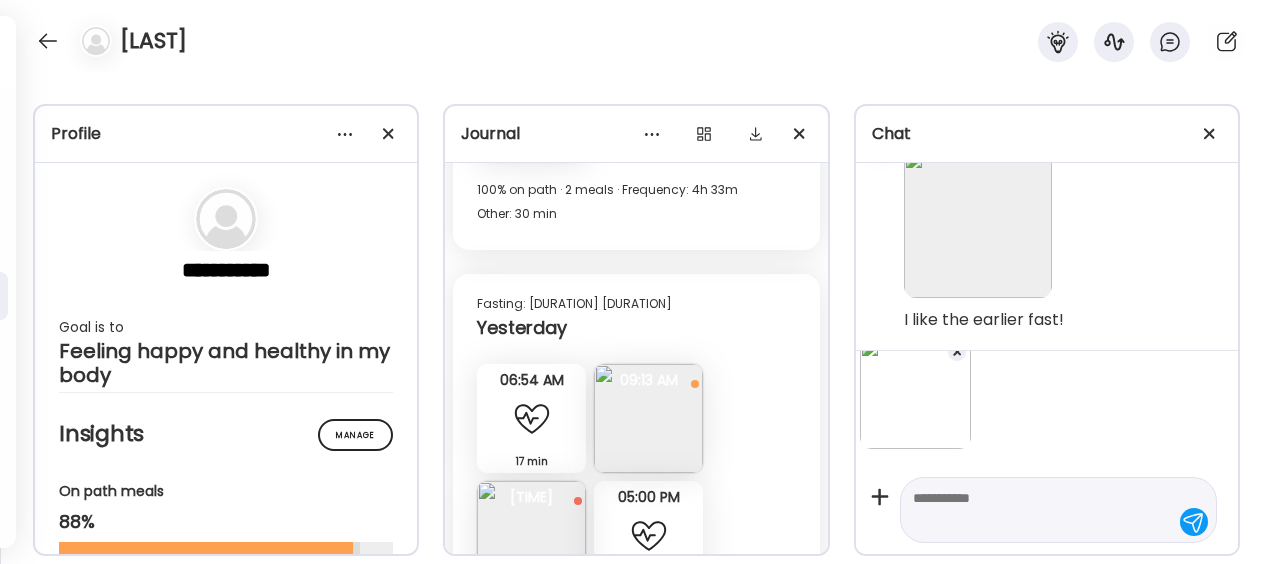 scroll, scrollTop: 131320, scrollLeft: 0, axis: vertical 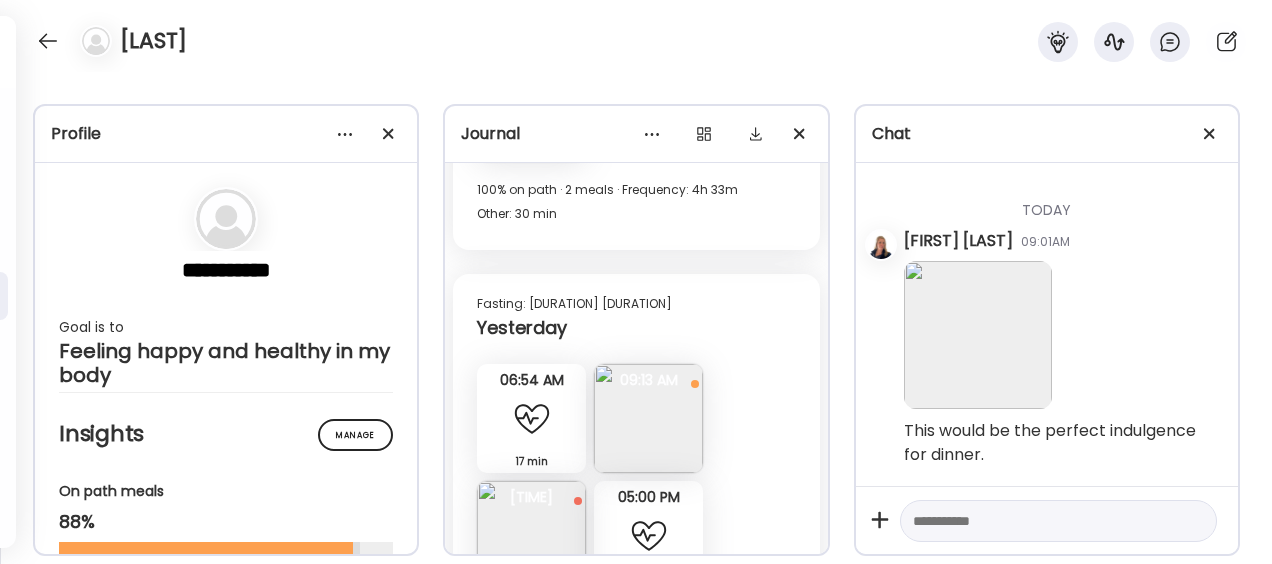 click at bounding box center (531, 652) 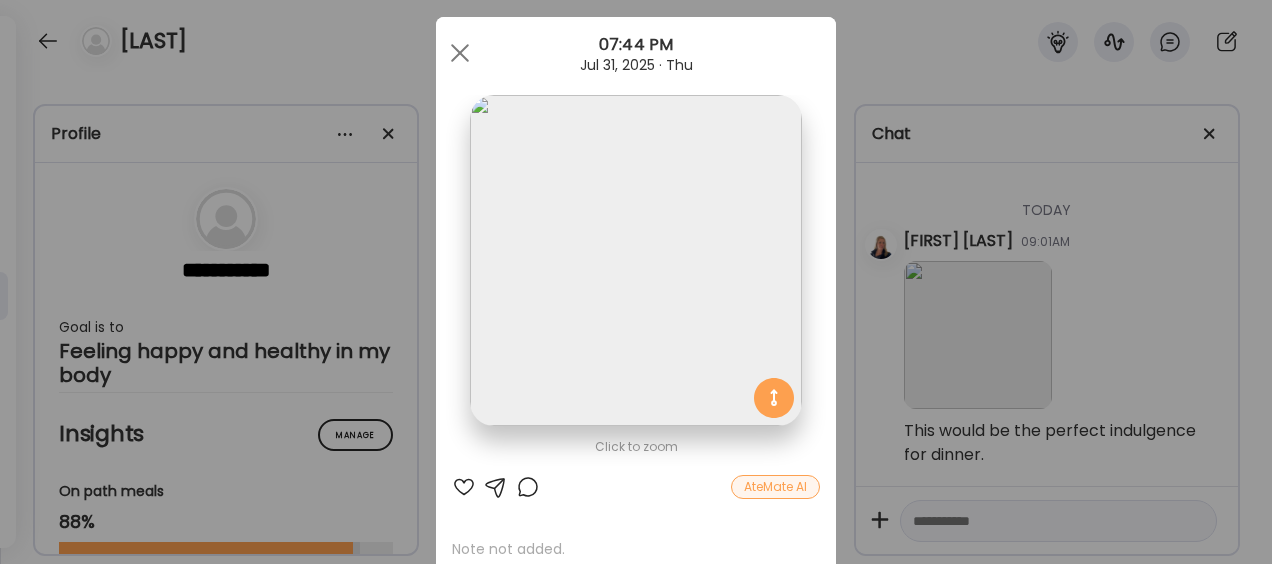 click at bounding box center (496, 487) 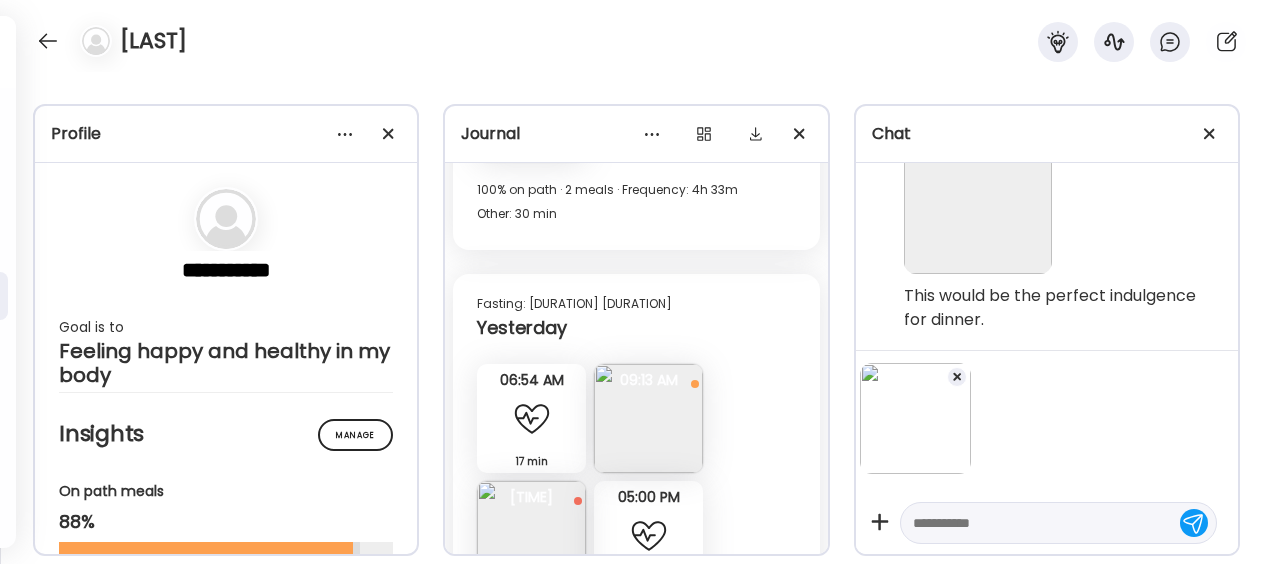 scroll, scrollTop: 131756, scrollLeft: 0, axis: vertical 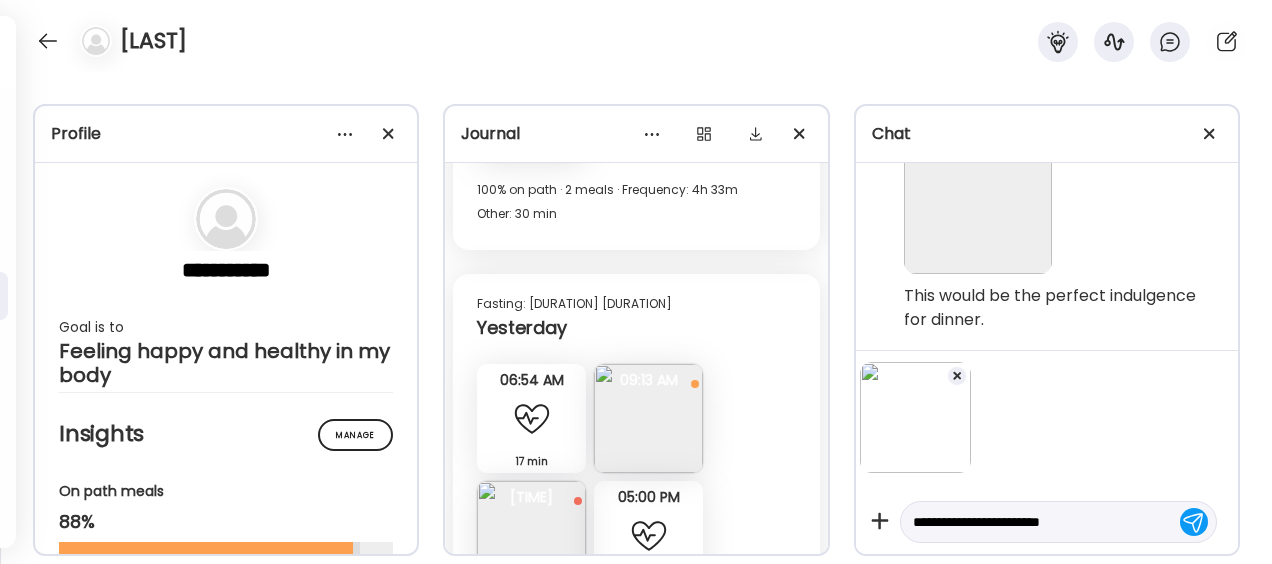 type on "**********" 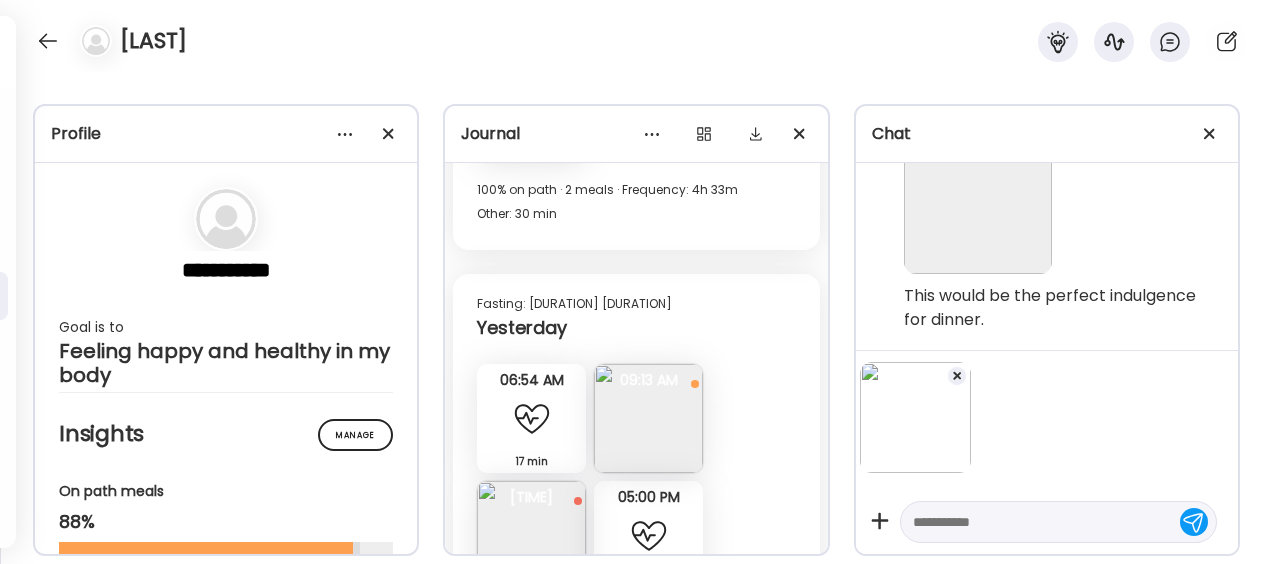scroll, scrollTop: 131630, scrollLeft: 0, axis: vertical 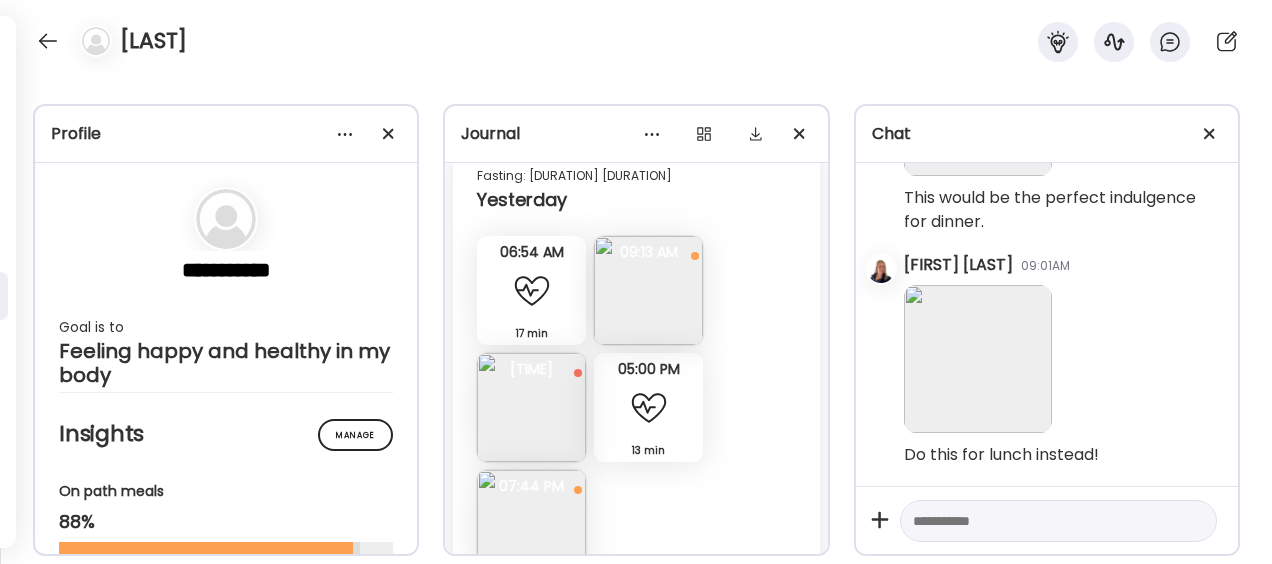 click at bounding box center (1058, 521) 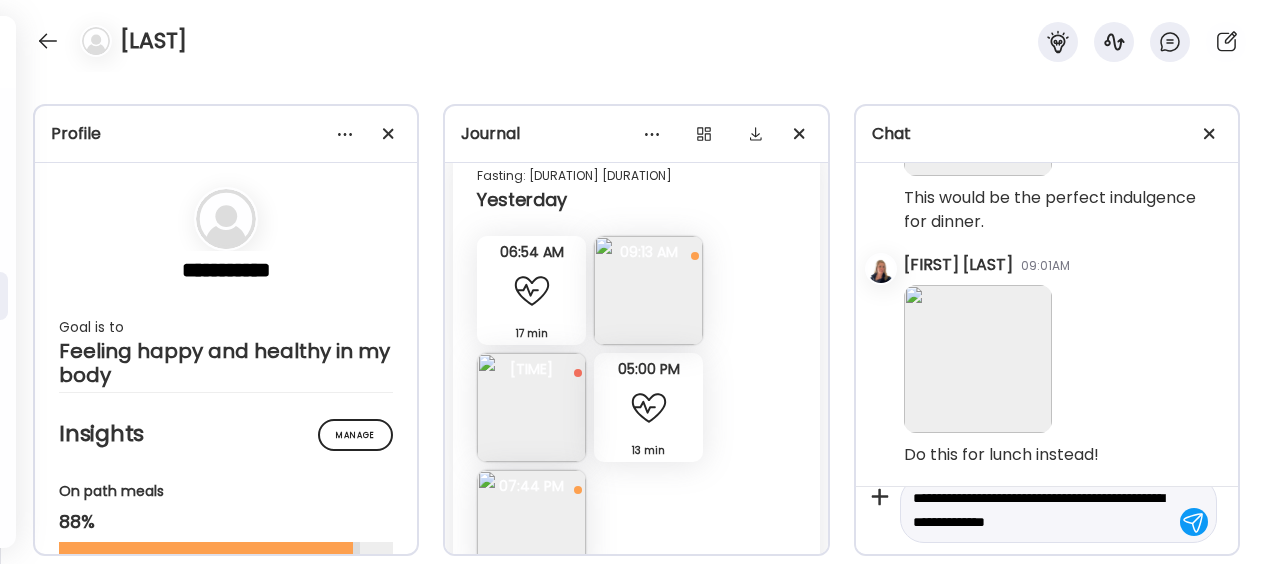 scroll, scrollTop: 46, scrollLeft: 0, axis: vertical 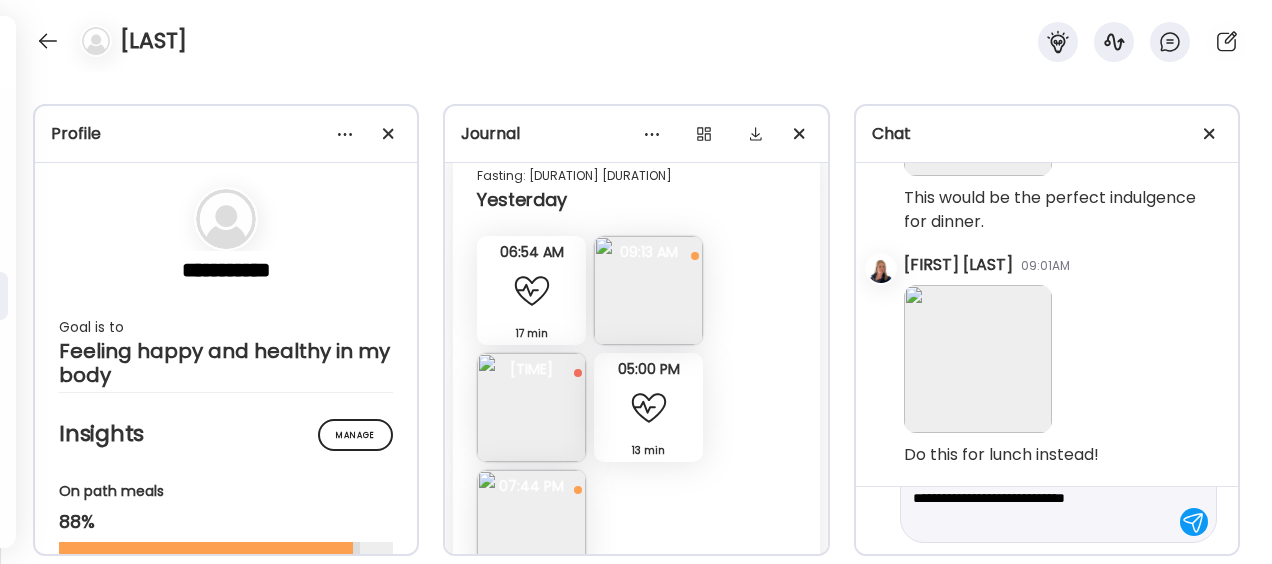 type on "**********" 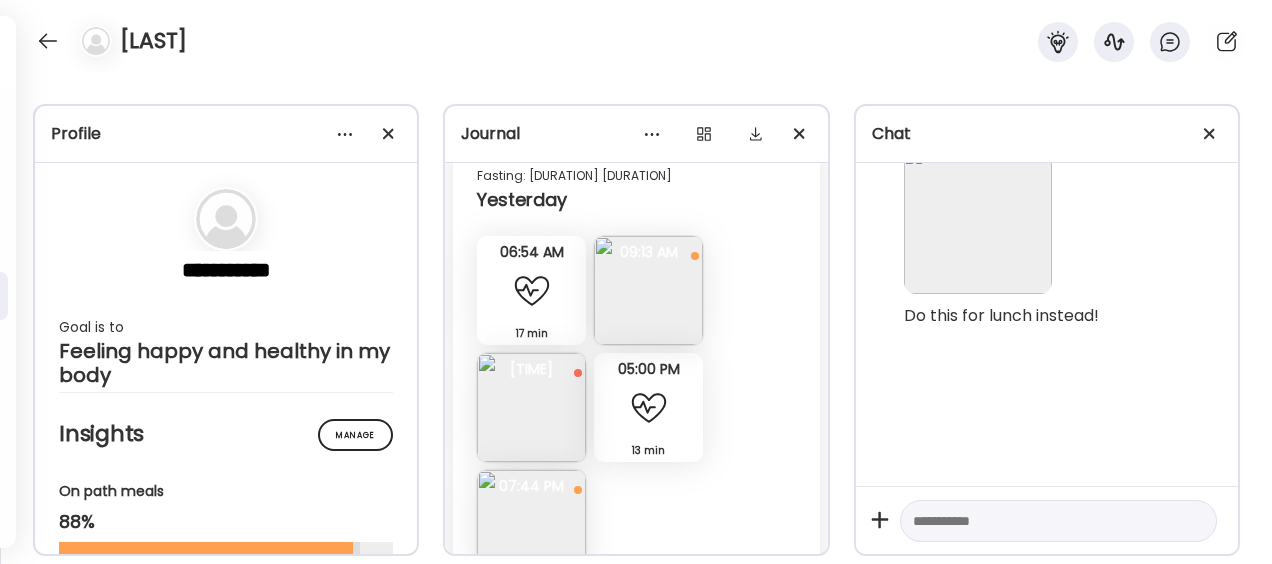 scroll, scrollTop: 0, scrollLeft: 0, axis: both 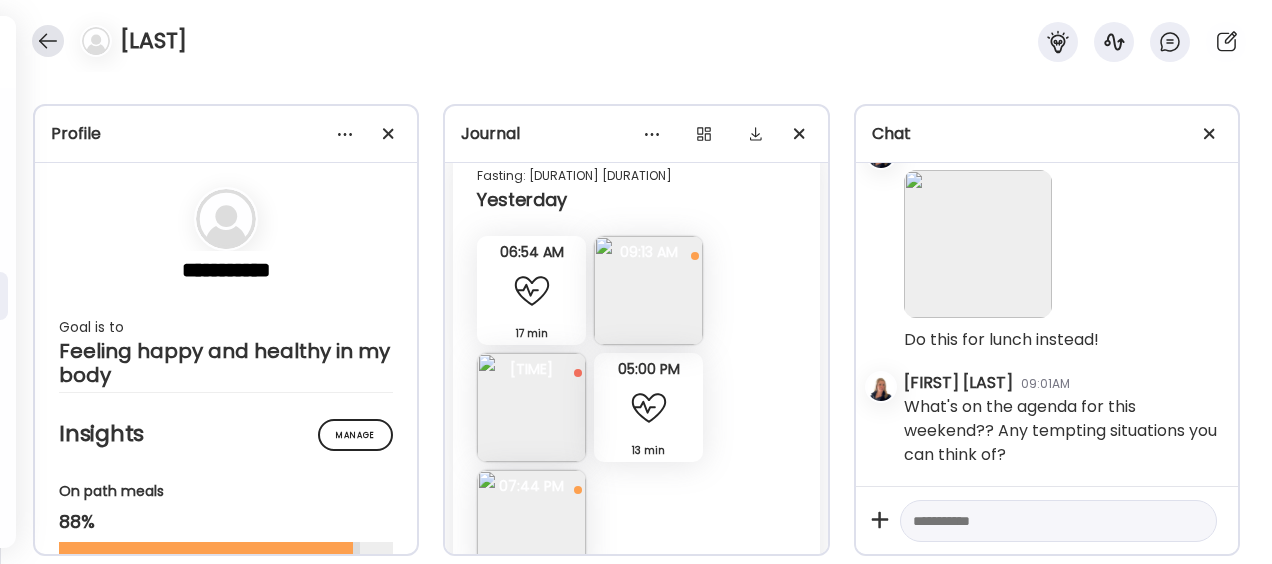 click at bounding box center [48, 41] 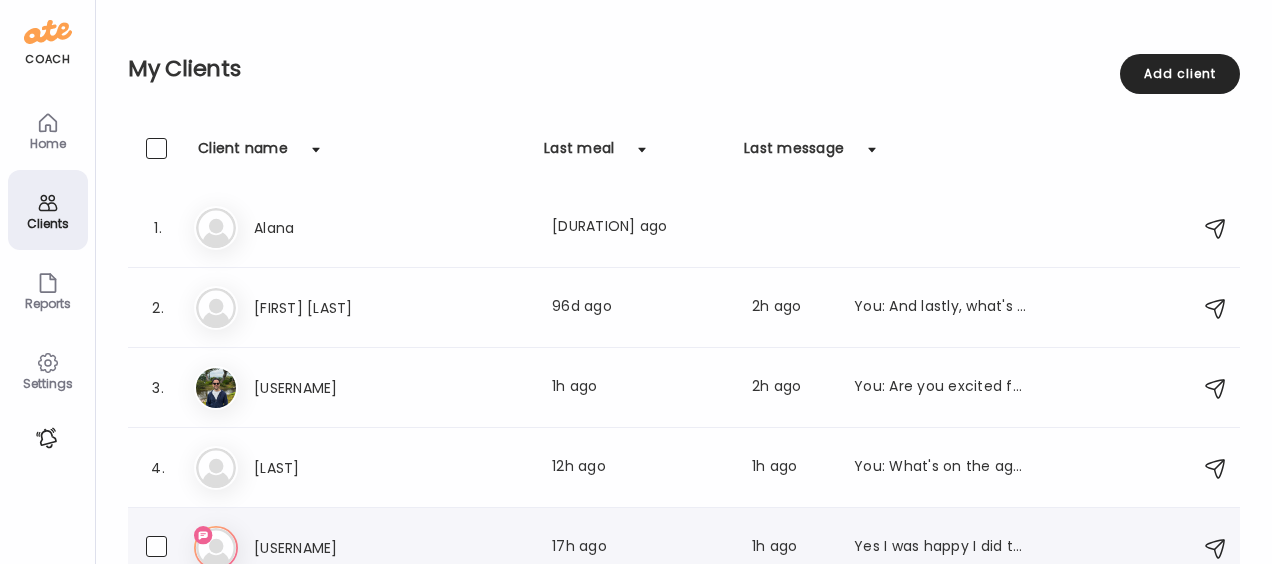 scroll, scrollTop: 100, scrollLeft: 0, axis: vertical 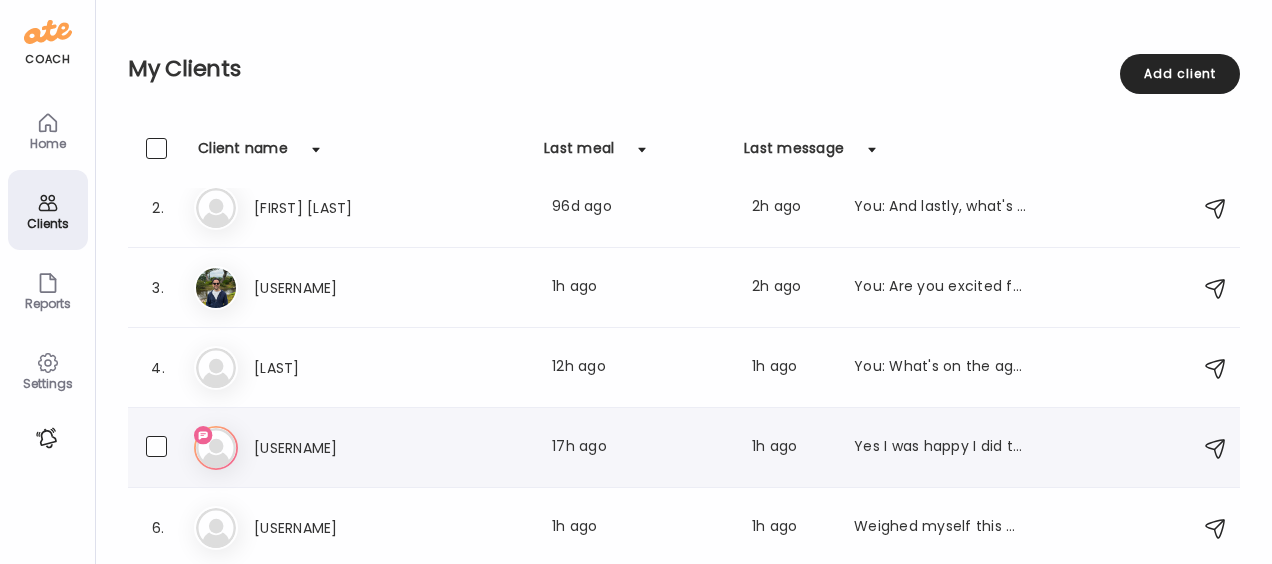 click on "[USERNAME]" at bounding box center (342, 448) 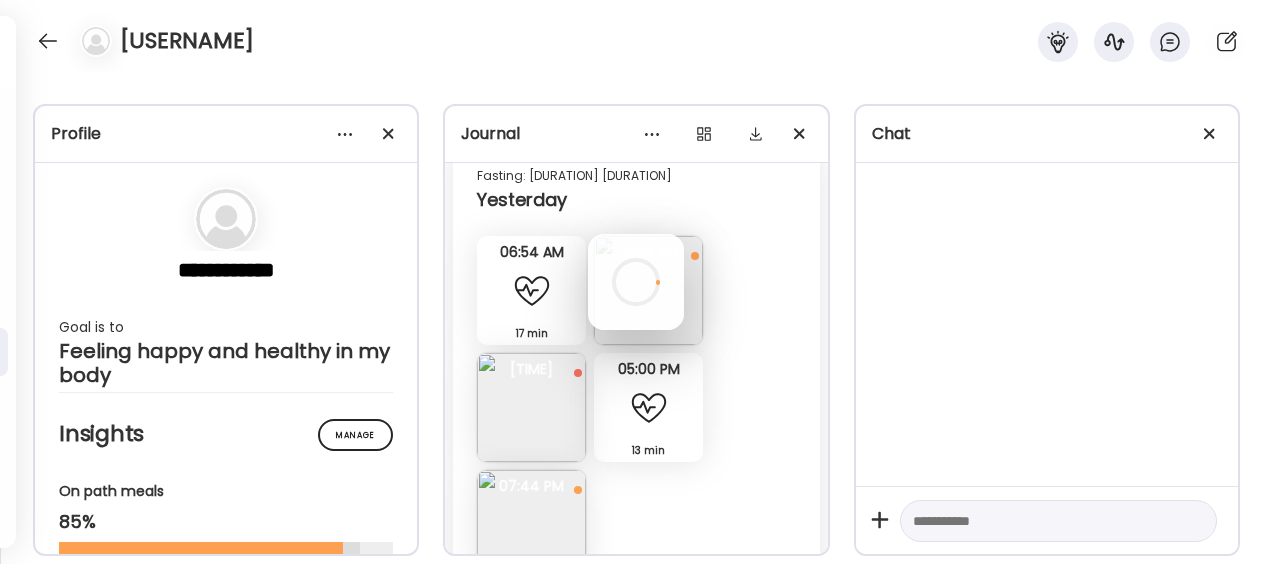 scroll, scrollTop: 0, scrollLeft: 0, axis: both 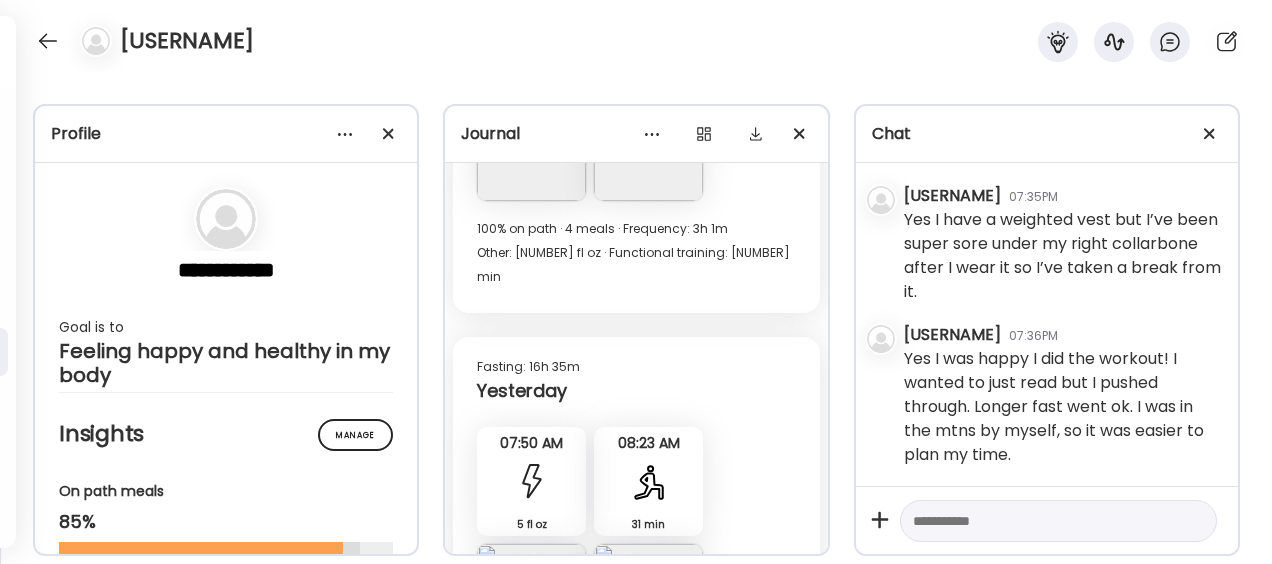 click at bounding box center [1040, 521] 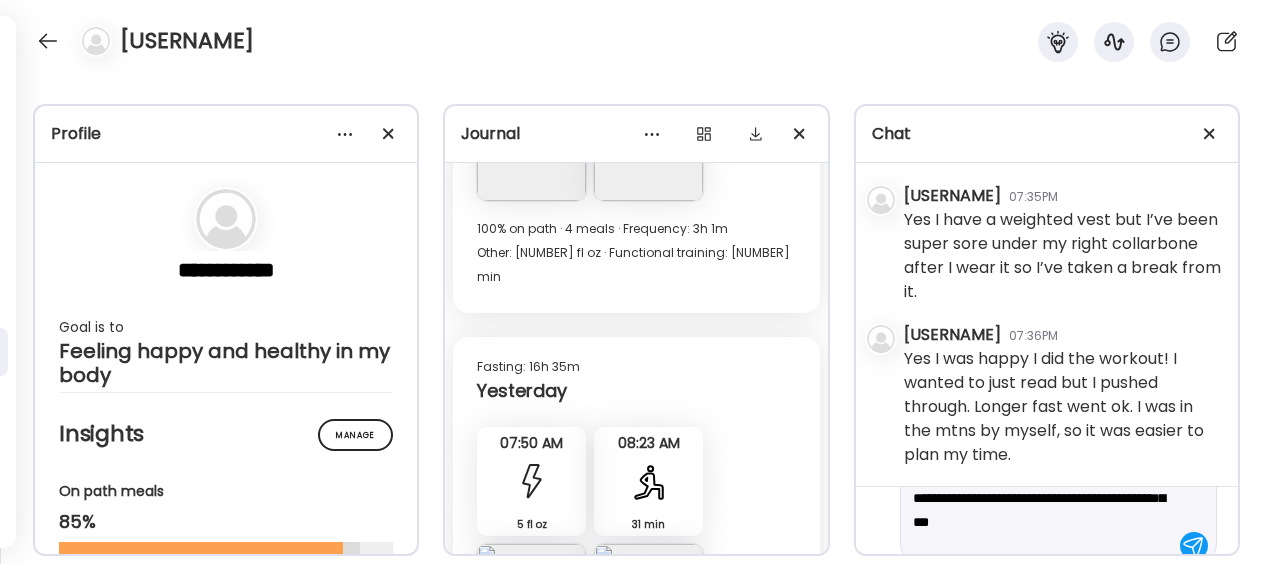 scroll, scrollTop: 70, scrollLeft: 0, axis: vertical 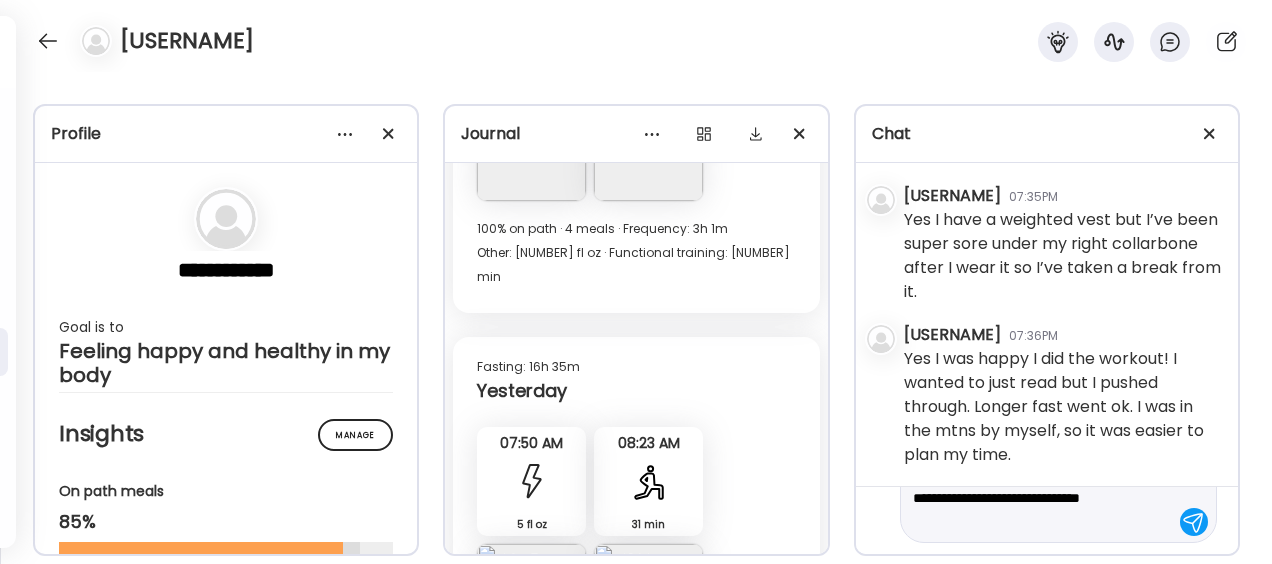 type on "**********" 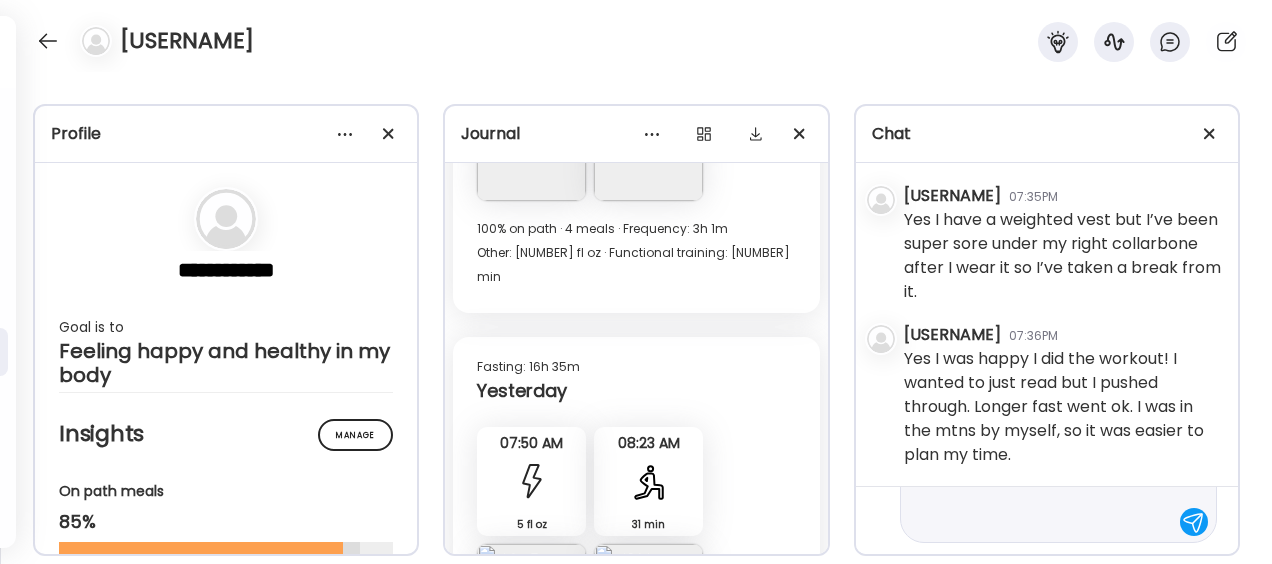 scroll, scrollTop: 0, scrollLeft: 0, axis: both 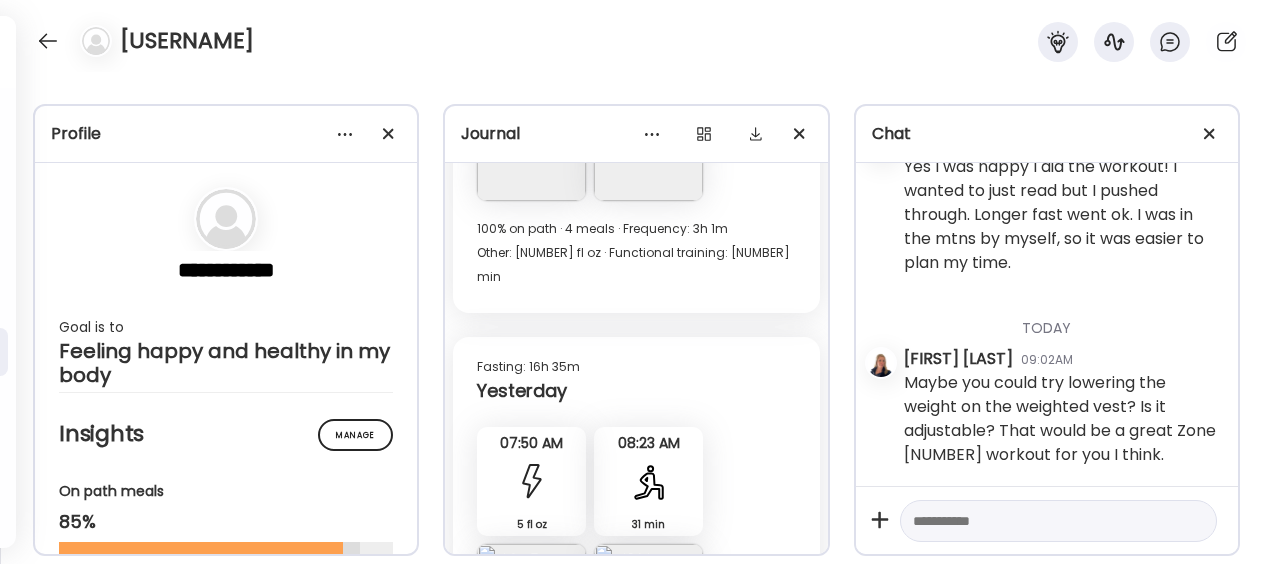 click at bounding box center (1040, 521) 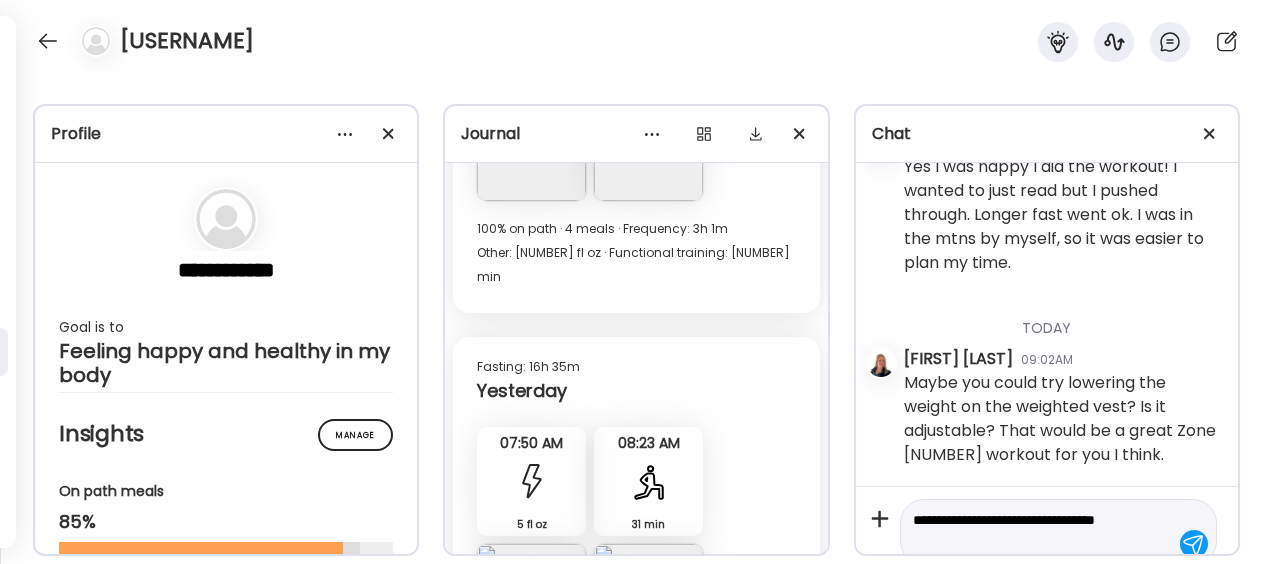 scroll, scrollTop: 22, scrollLeft: 0, axis: vertical 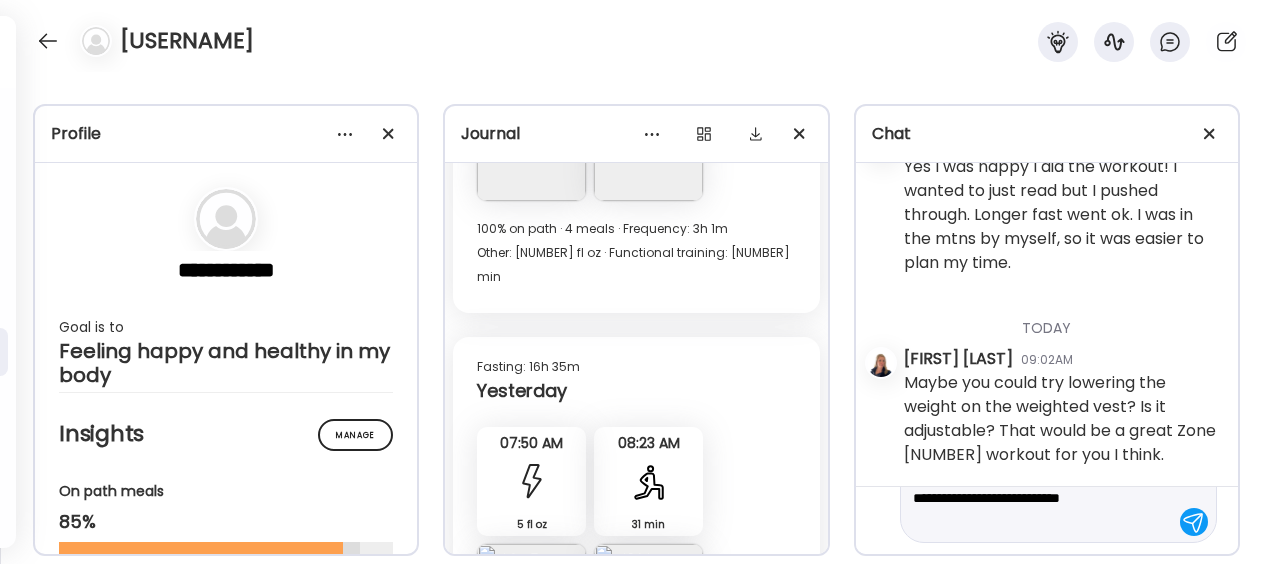 type on "**********" 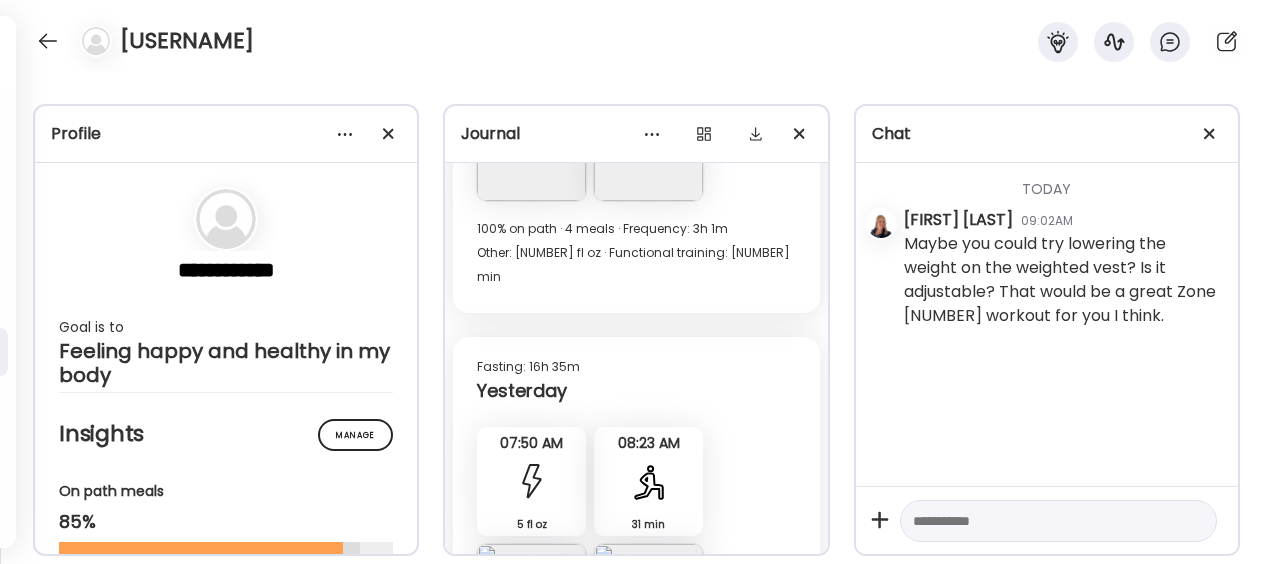 scroll, scrollTop: 0, scrollLeft: 0, axis: both 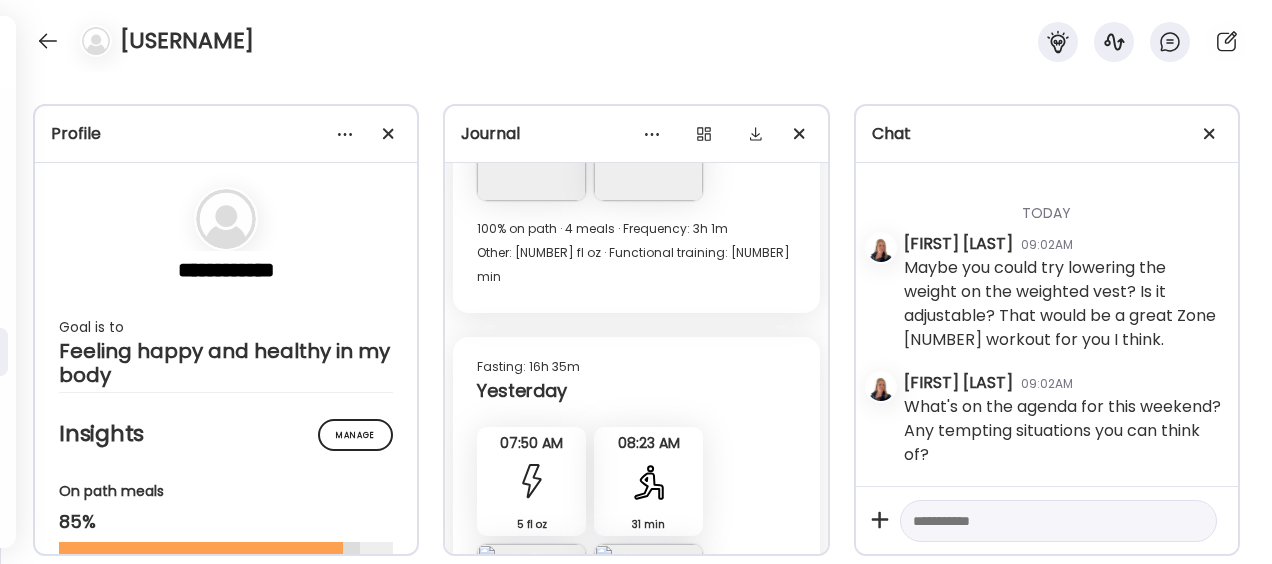 drag, startPoint x: 1067, startPoint y: 451, endPoint x: 1010, endPoint y: 457, distance: 57.31492 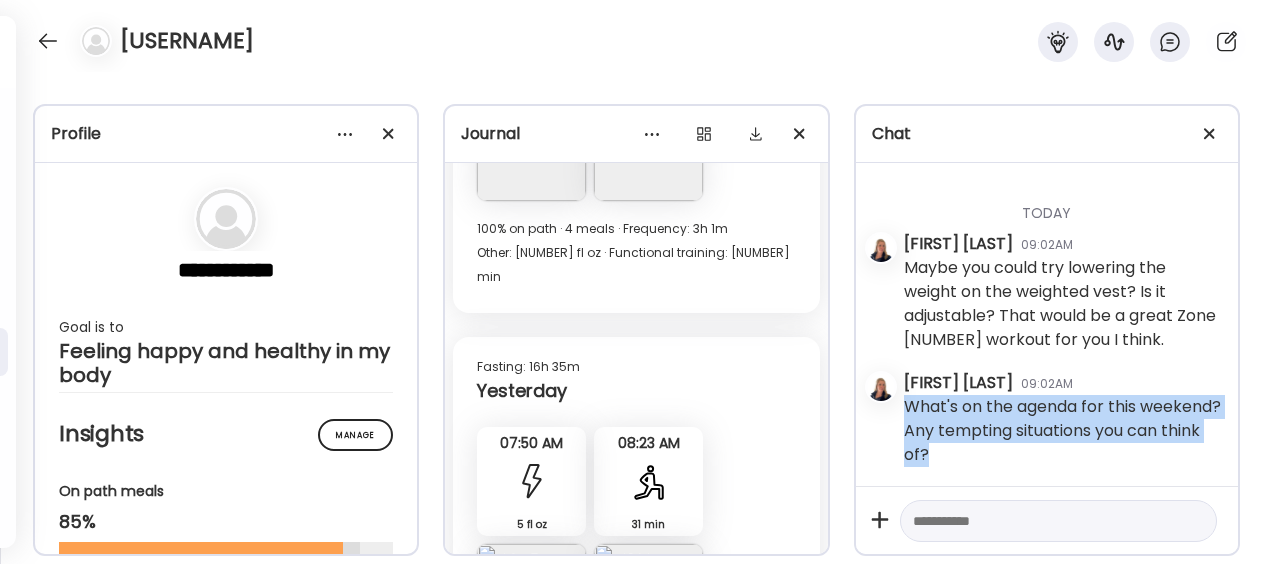 copy on "What's on the agenda for this weekend? Any tempting situations you can think of?" 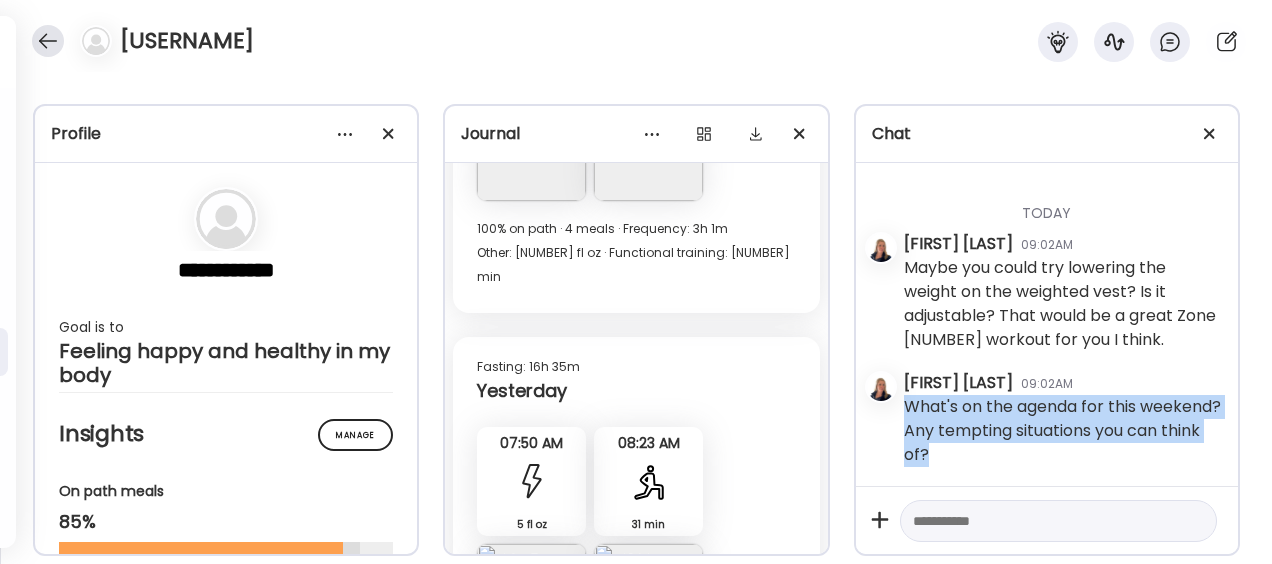 click at bounding box center [48, 41] 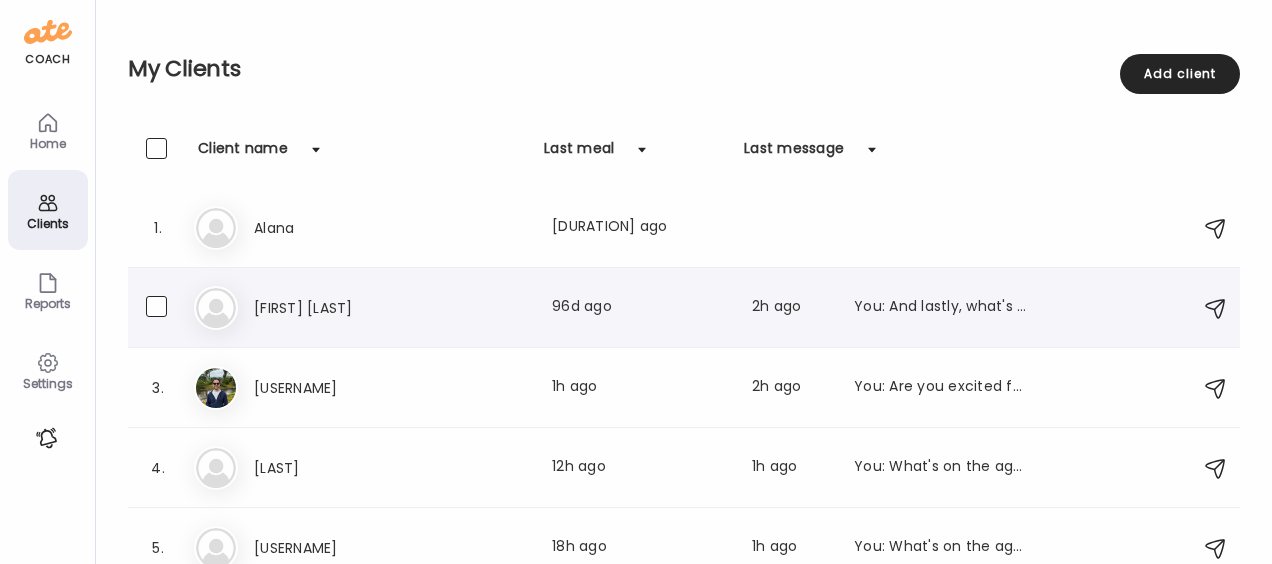 scroll, scrollTop: 100, scrollLeft: 0, axis: vertical 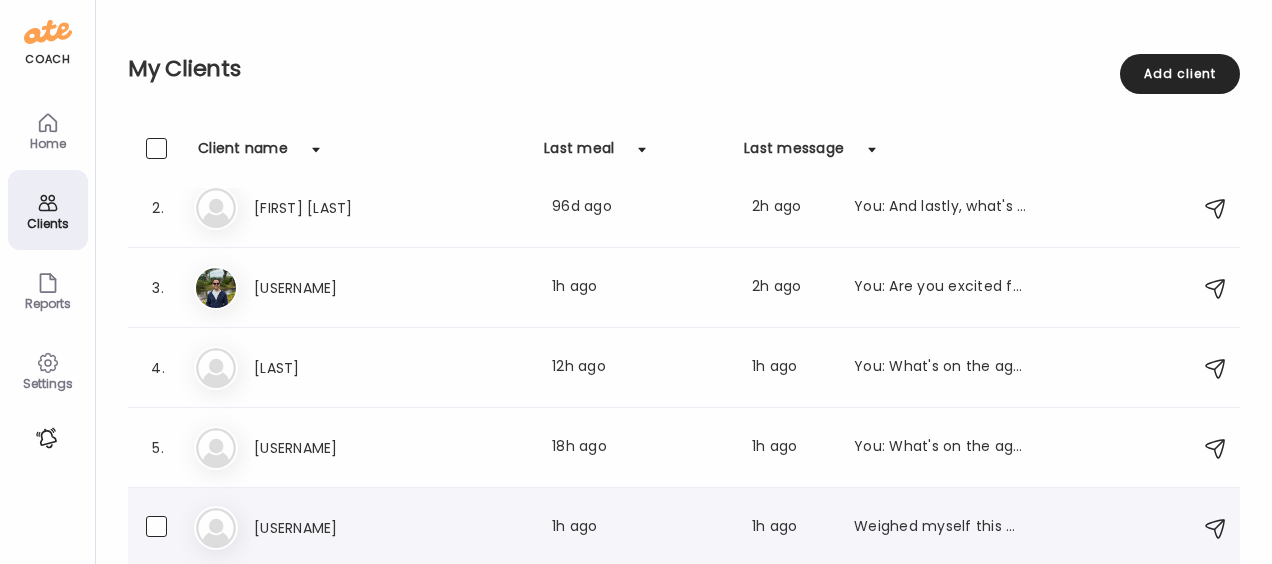 click on "[USERNAME]" at bounding box center (342, 528) 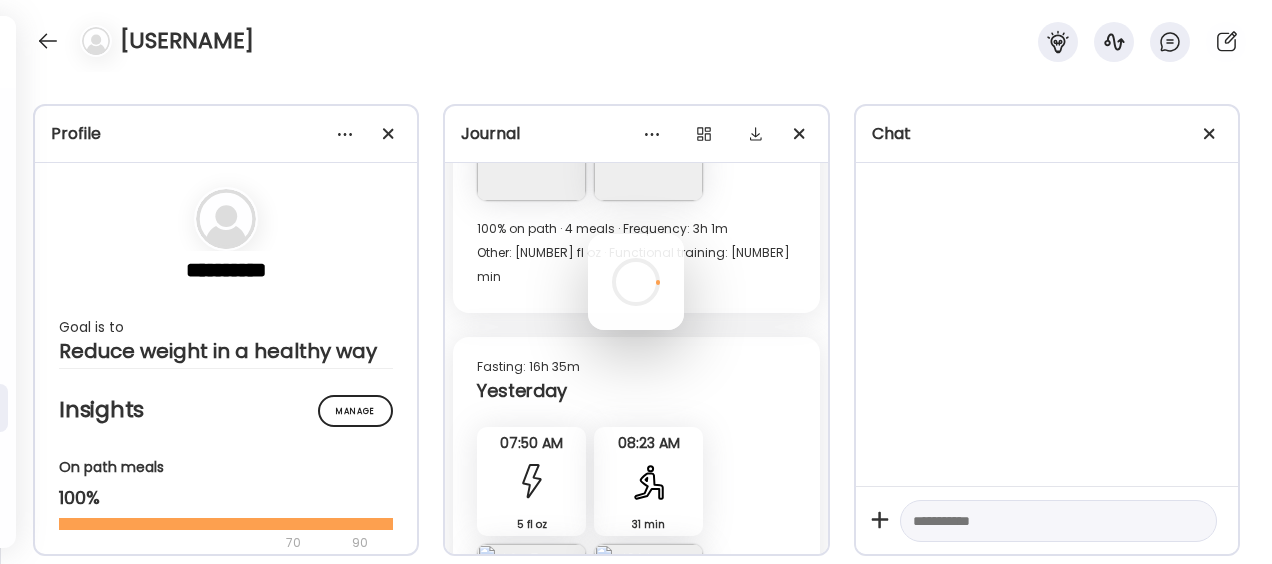 scroll, scrollTop: 0, scrollLeft: 0, axis: both 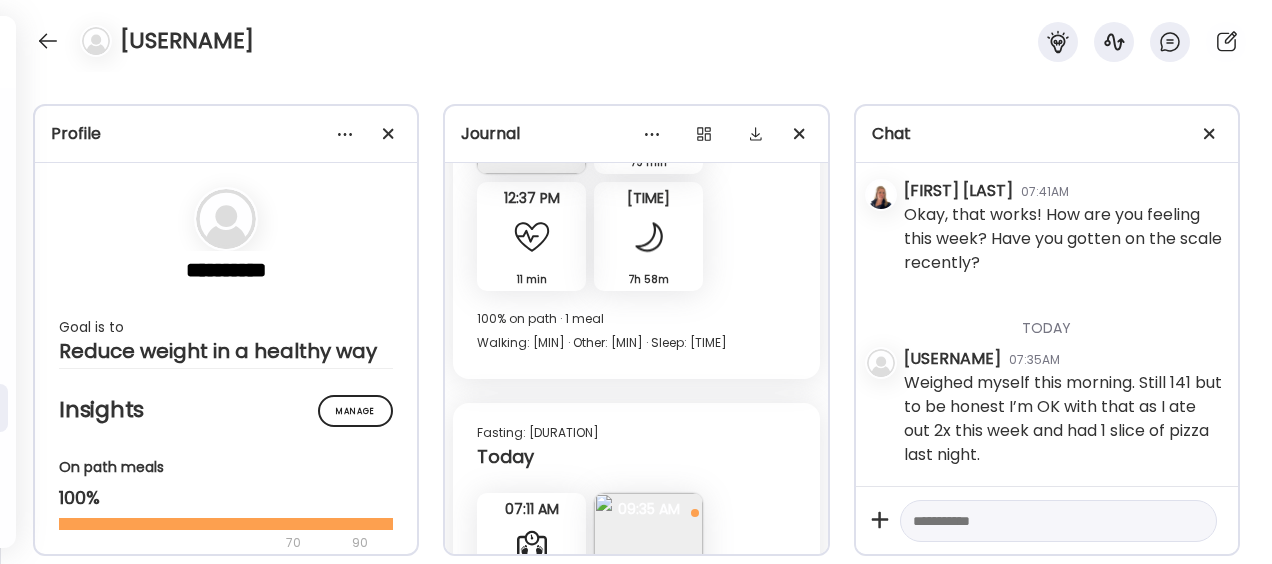 click at bounding box center (1040, 521) 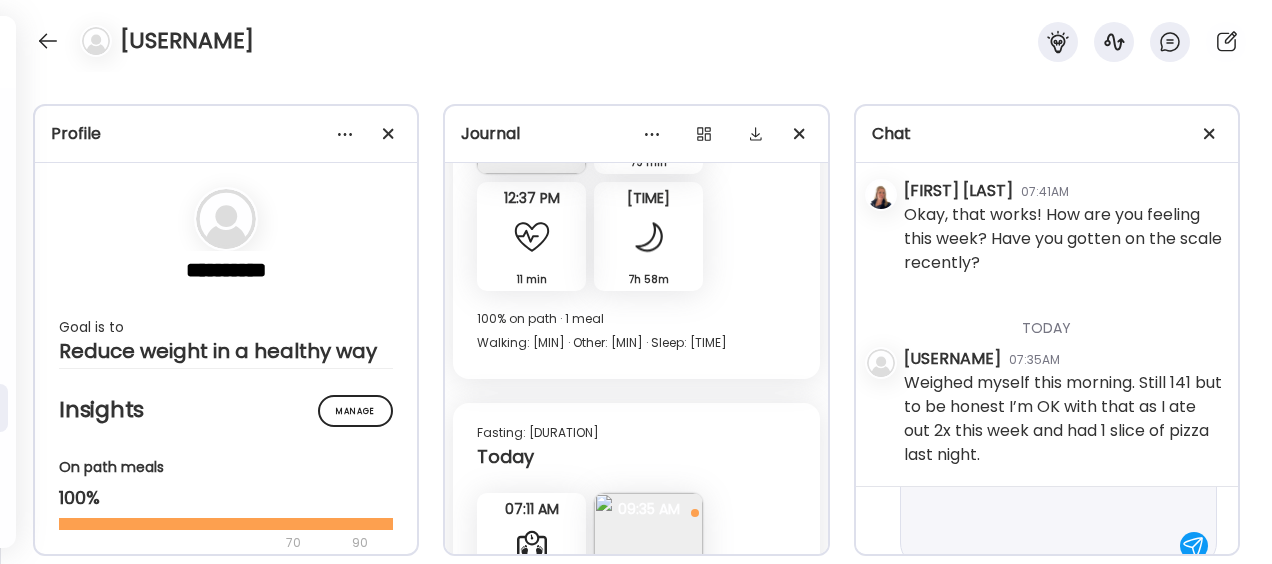 scroll, scrollTop: 190, scrollLeft: 0, axis: vertical 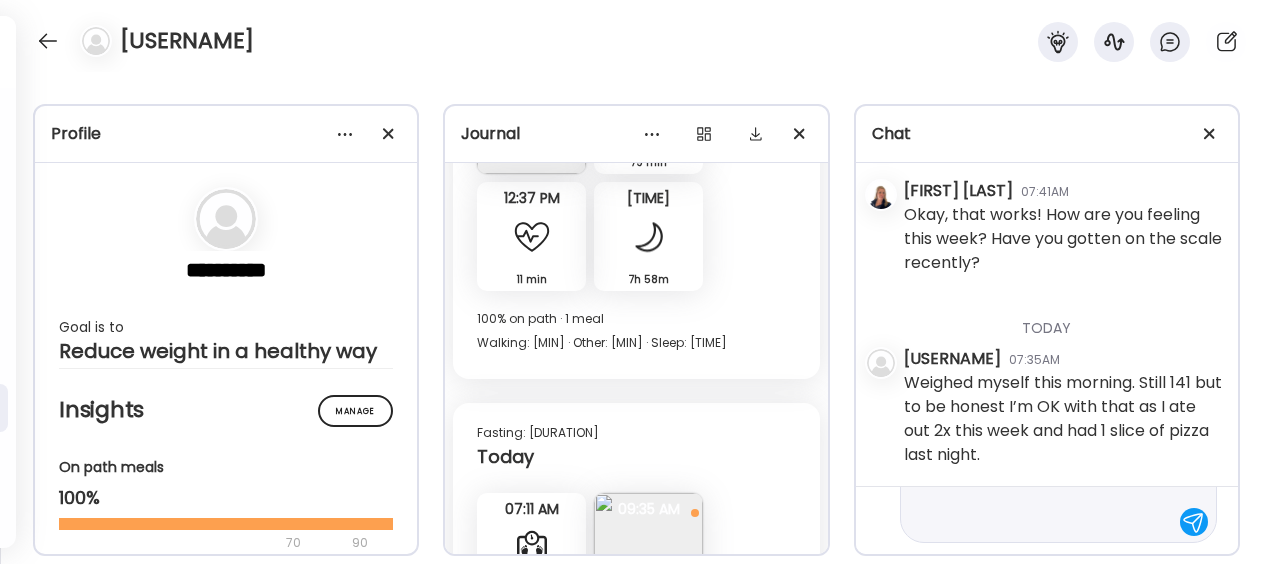 click on "**********" at bounding box center [1040, 426] 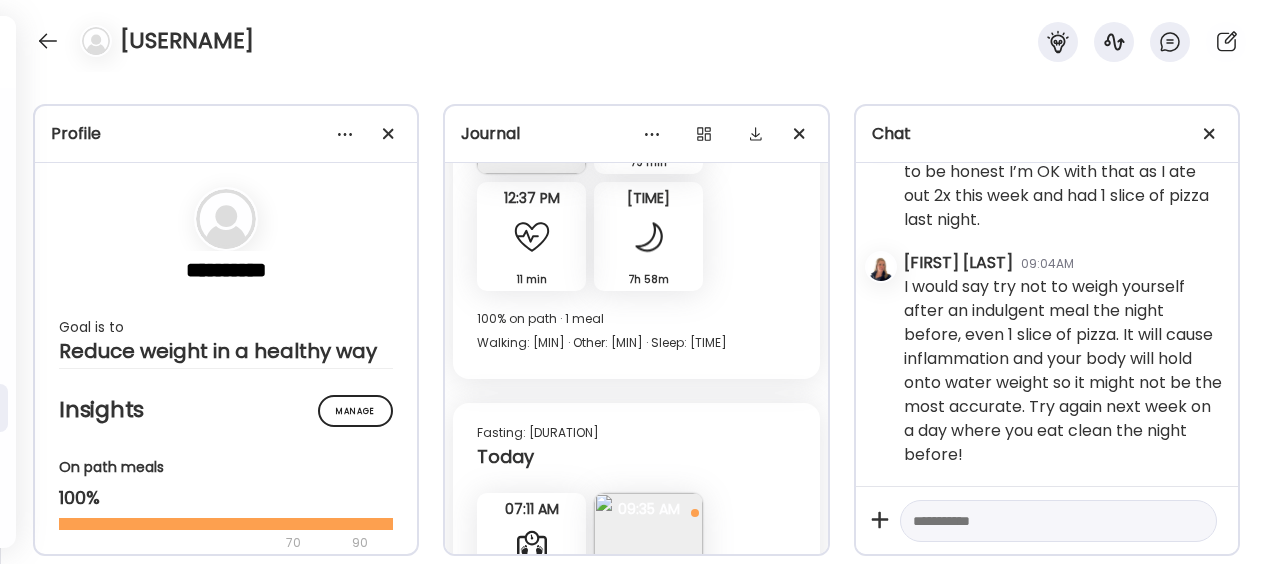 scroll, scrollTop: 64563, scrollLeft: 0, axis: vertical 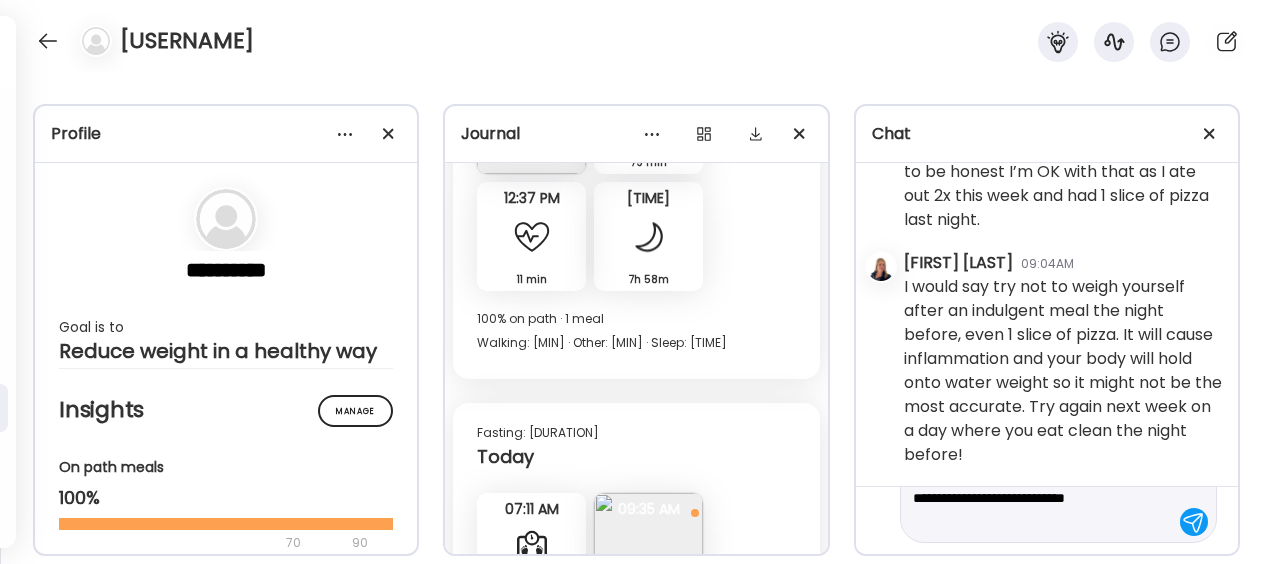 type 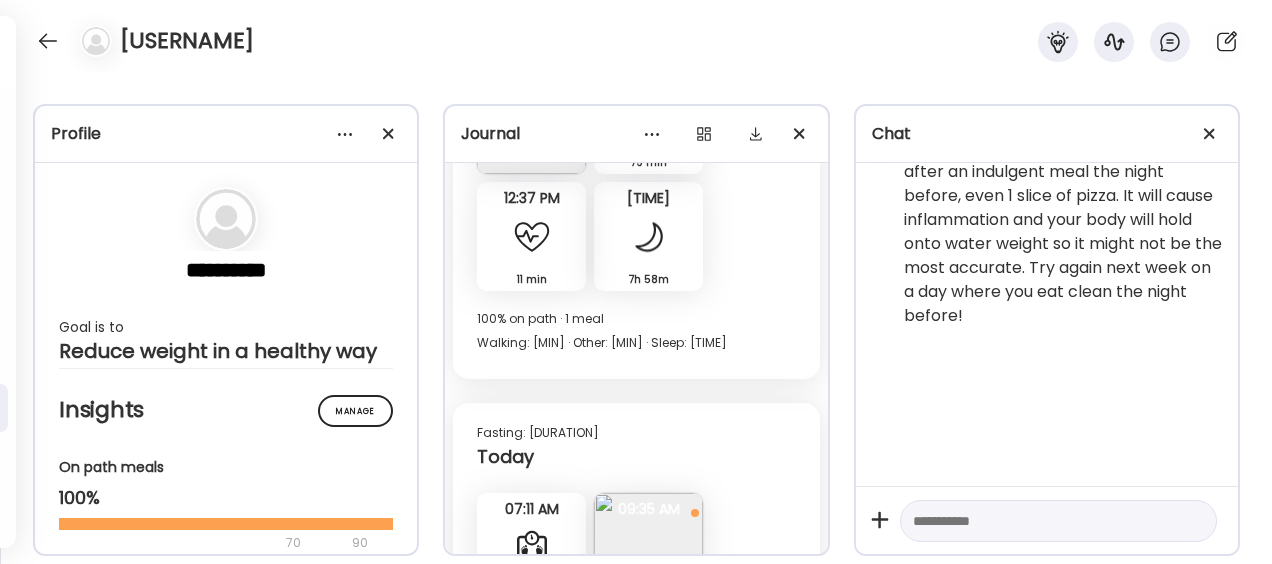 scroll, scrollTop: 0, scrollLeft: 0, axis: both 